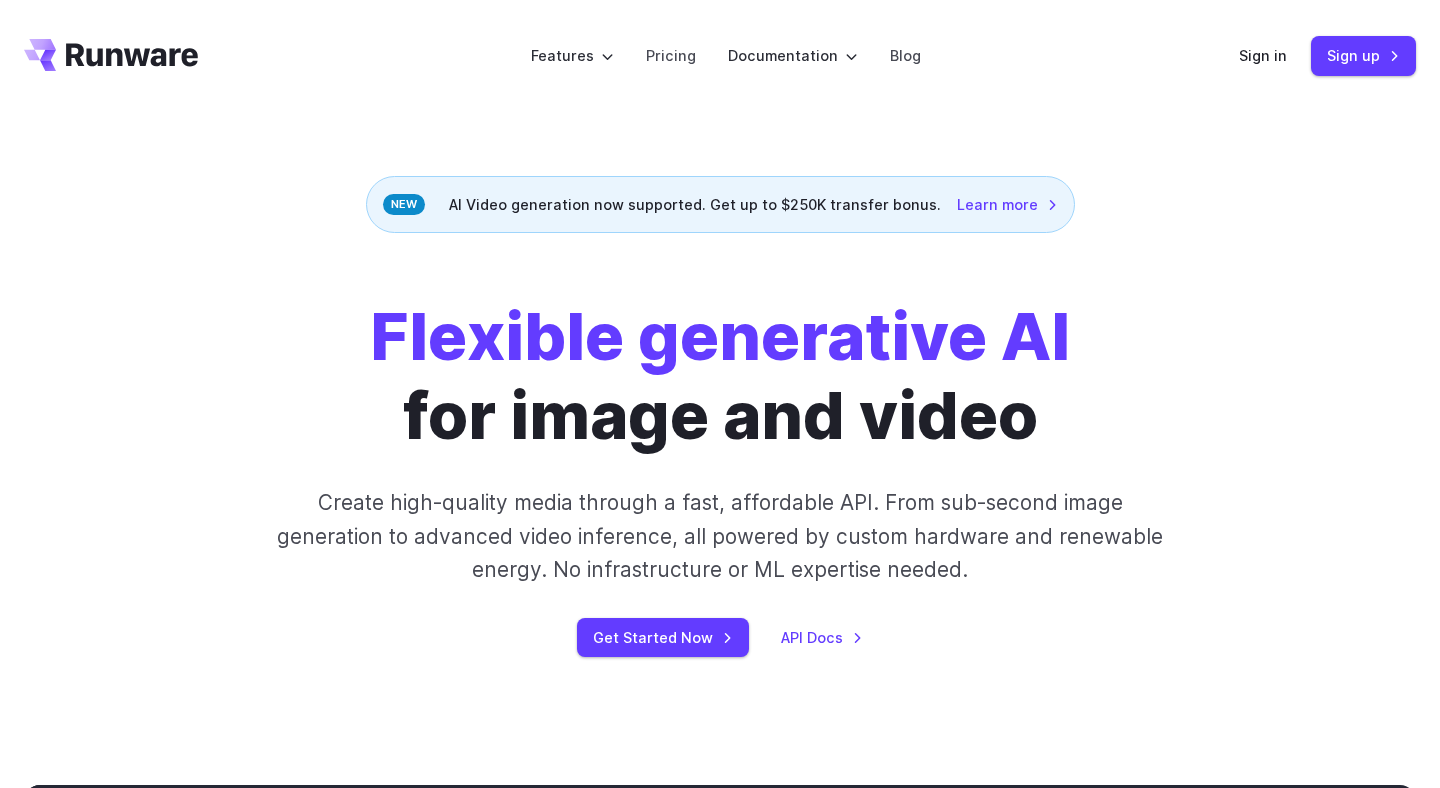 scroll, scrollTop: 0, scrollLeft: 0, axis: both 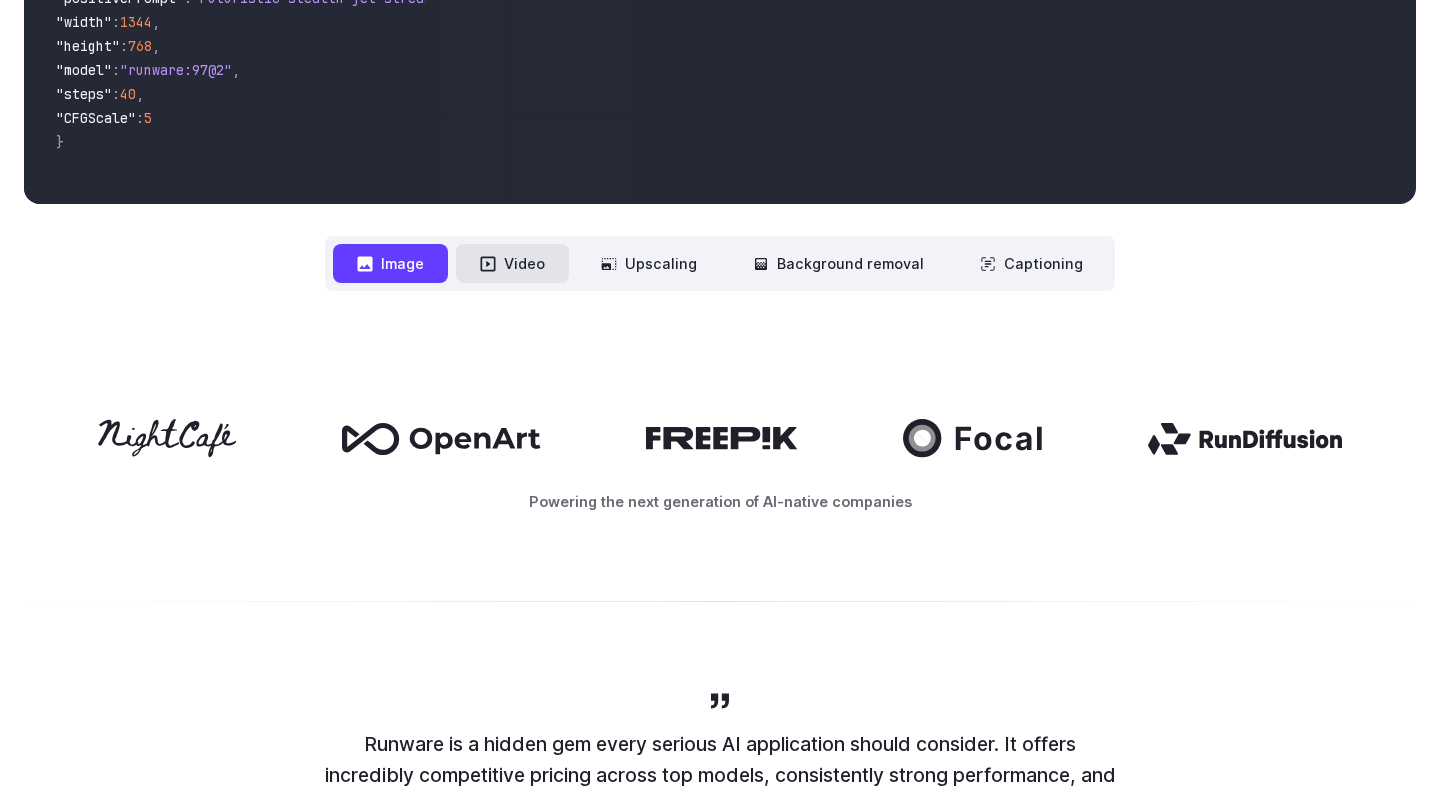 click 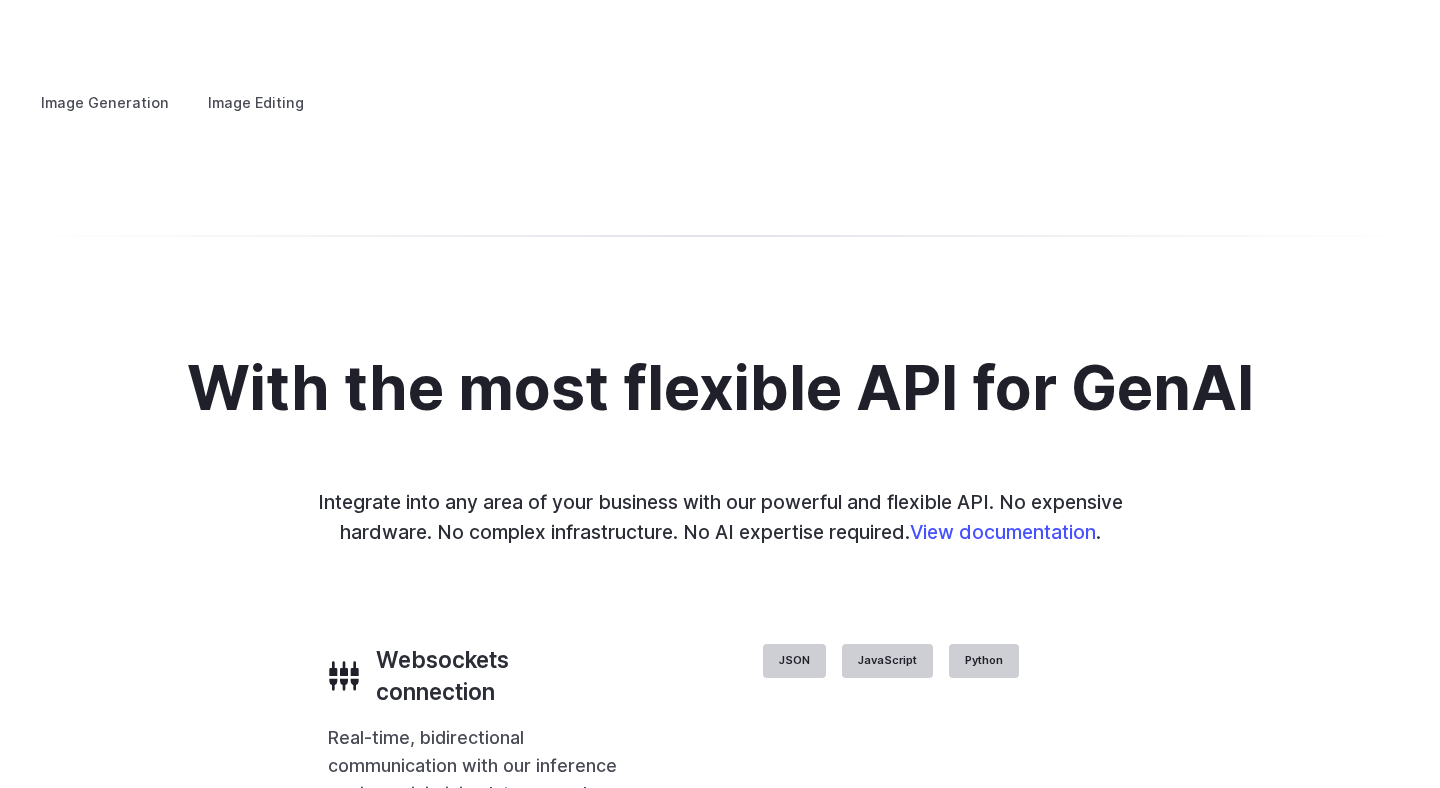 scroll, scrollTop: 3920, scrollLeft: 0, axis: vertical 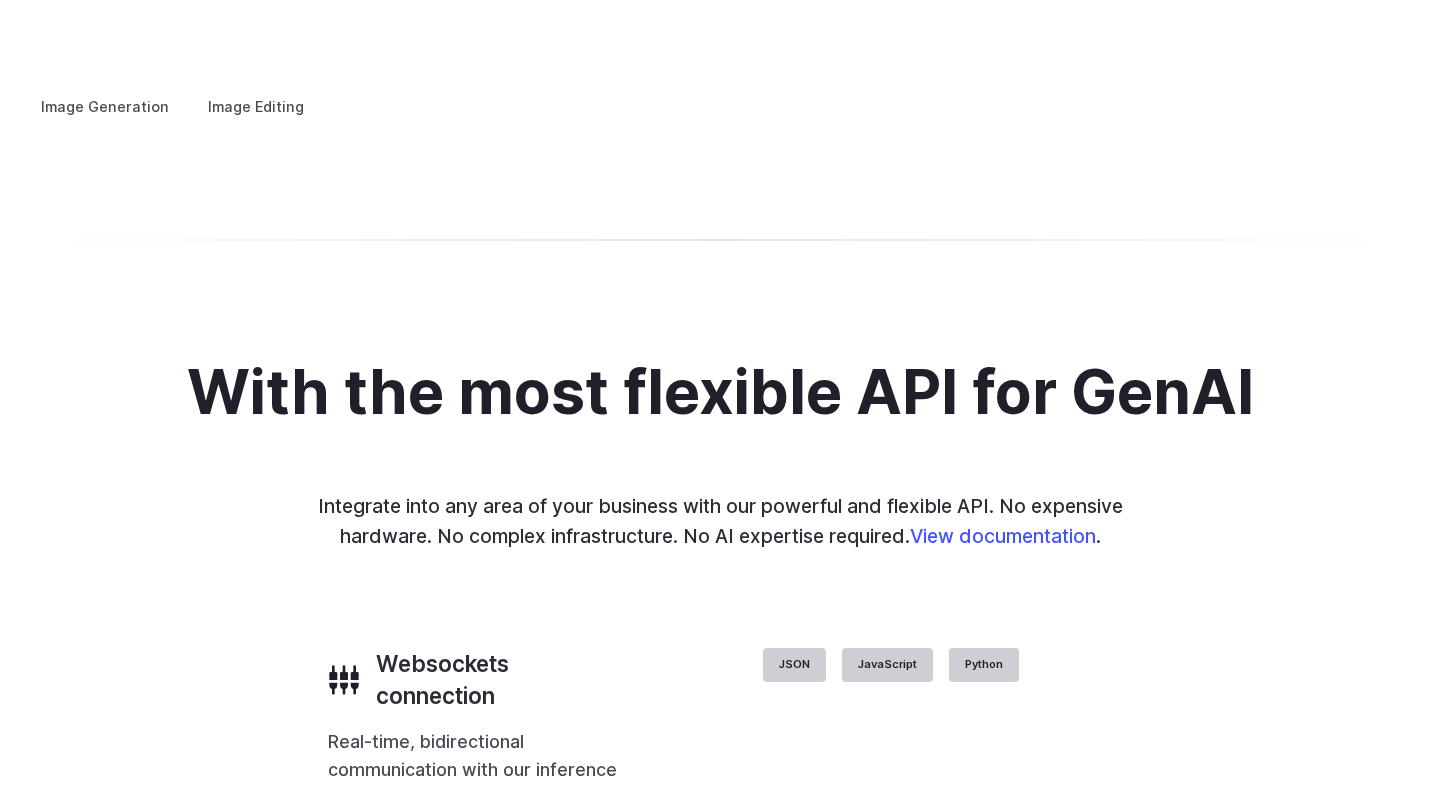 click at bounding box center (0, 0) 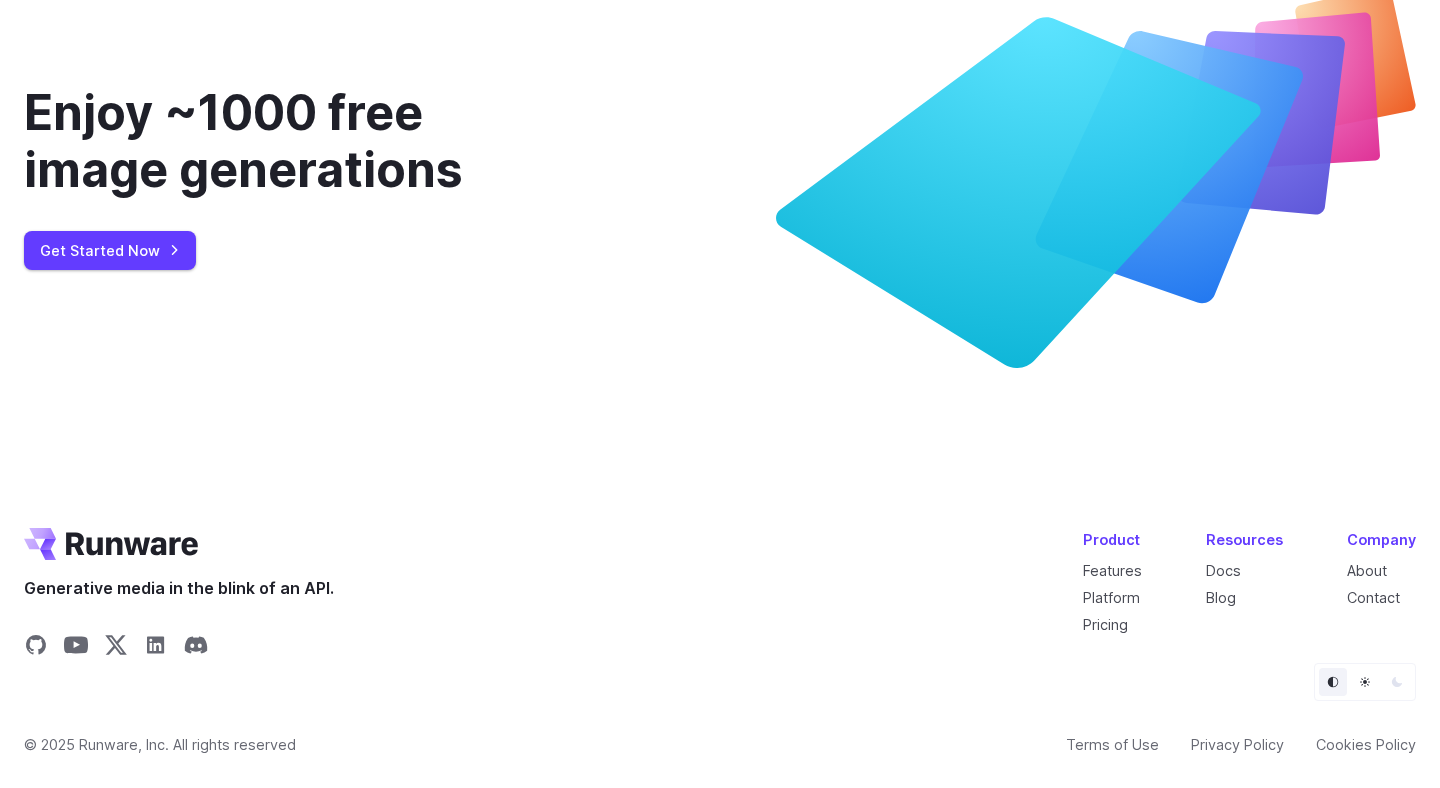 scroll, scrollTop: 7597, scrollLeft: 0, axis: vertical 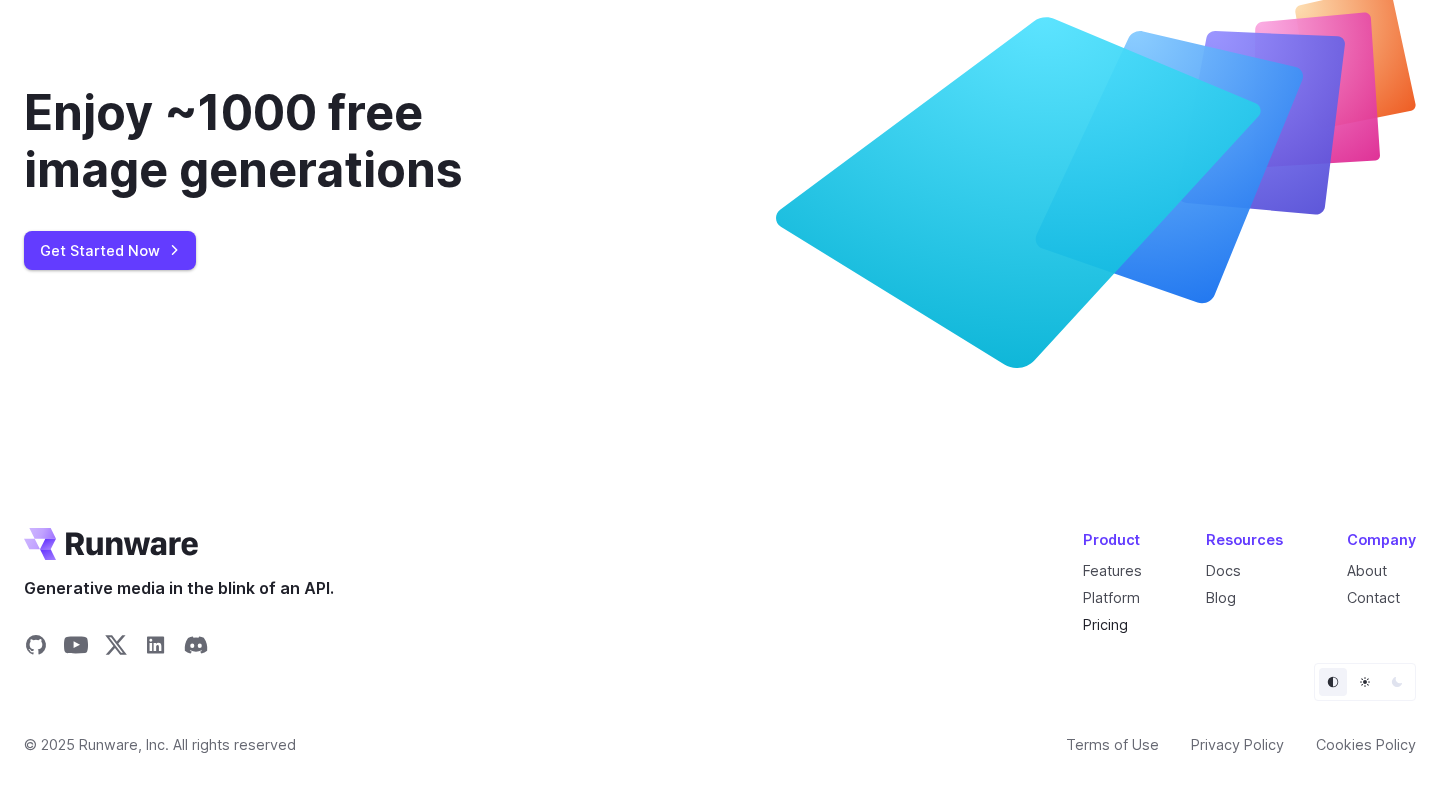 click on "Pricing" at bounding box center [1105, 624] 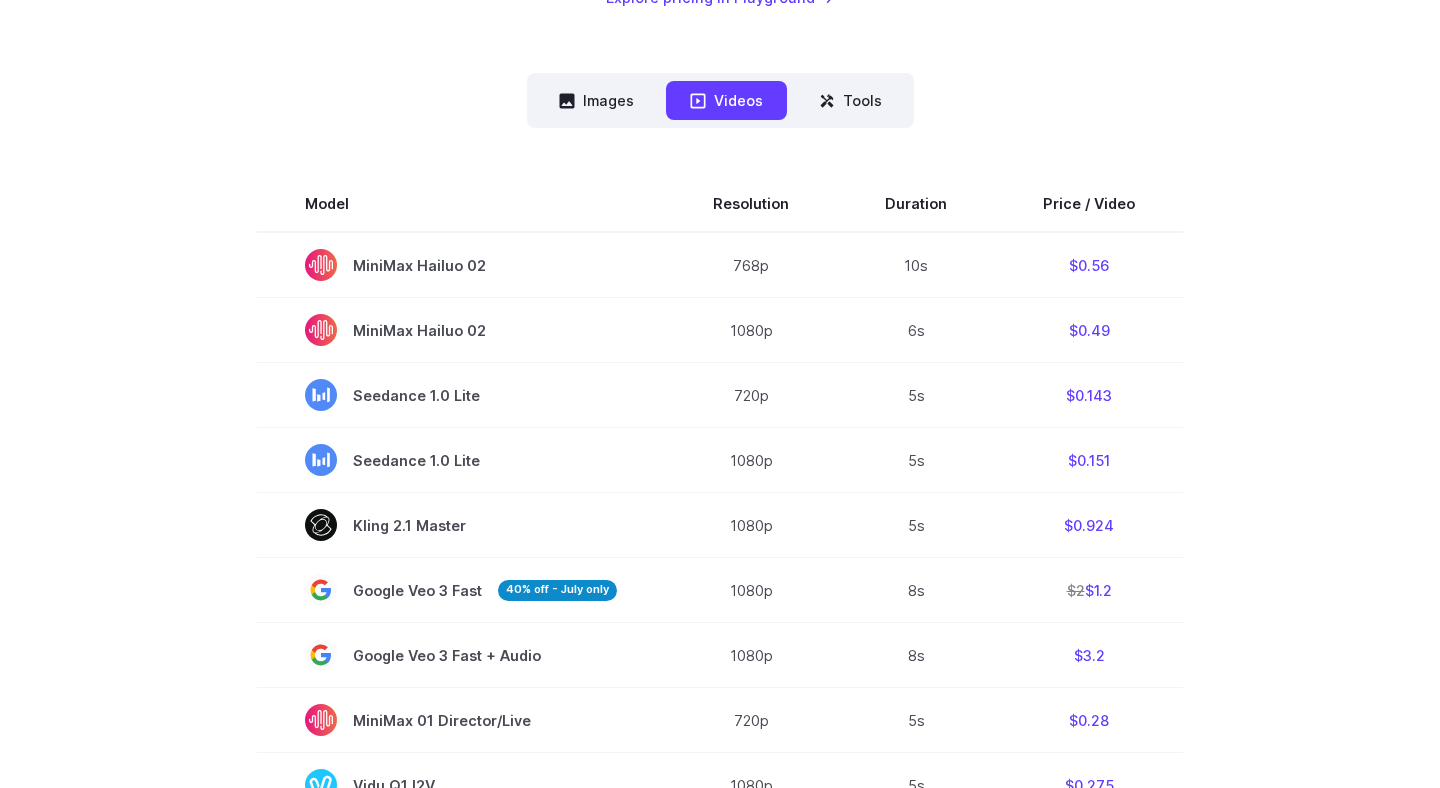 scroll, scrollTop: 0, scrollLeft: 0, axis: both 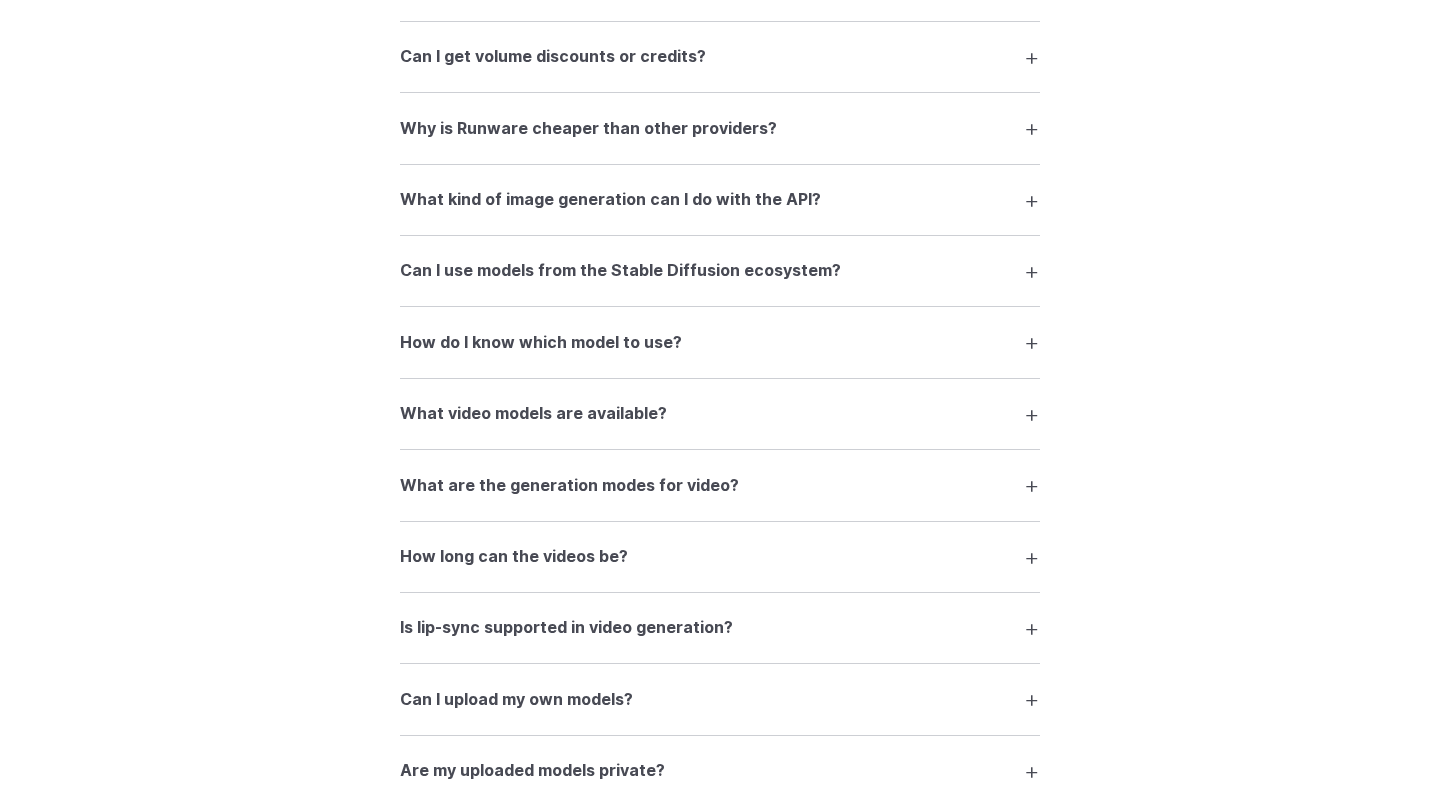 click on "How long can the videos be?         It depends on the model — Kling 2.1 supports up to 5s, while others go up to 10s or more. Check each model’s capabilities in the Playground." at bounding box center [720, 557] 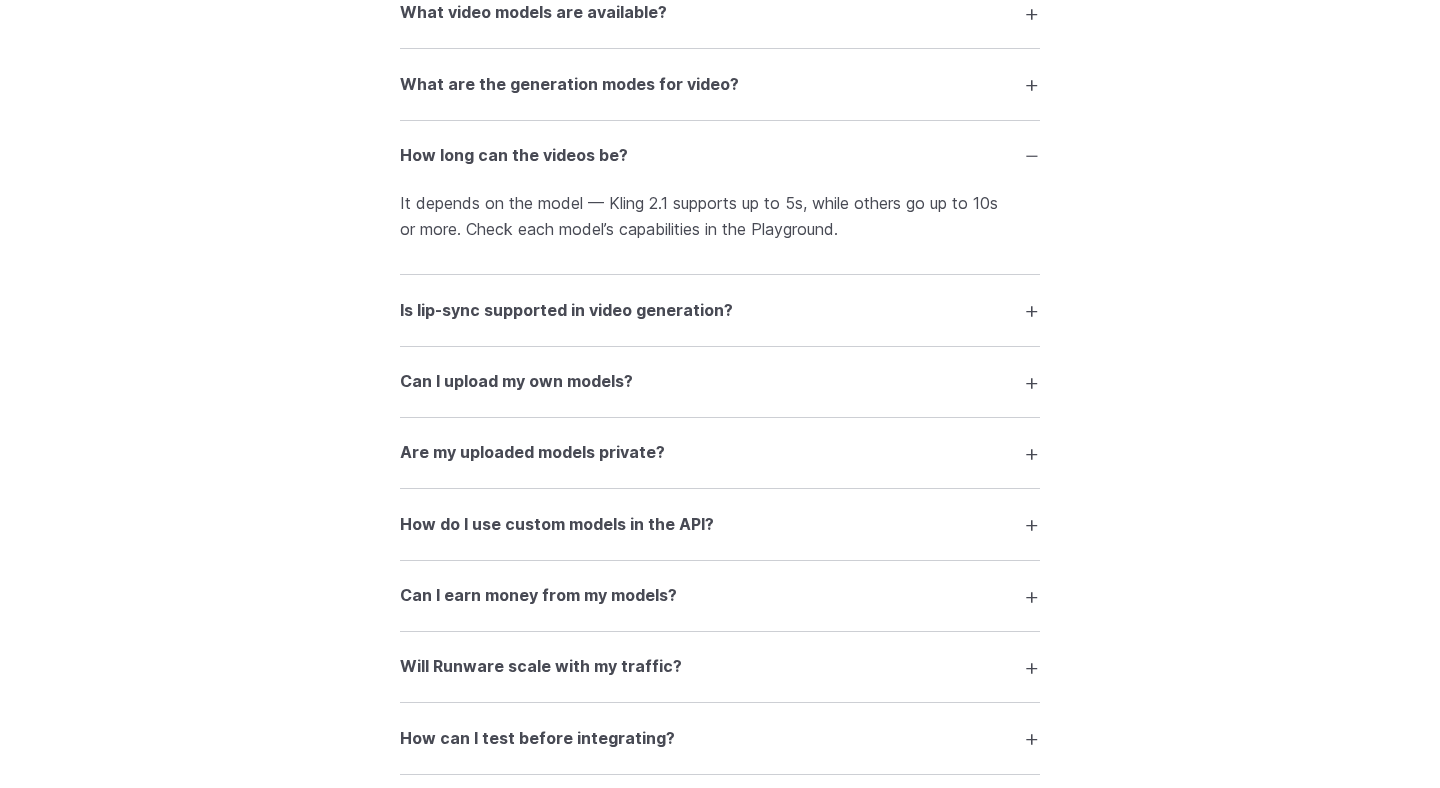 scroll, scrollTop: 3589, scrollLeft: 0, axis: vertical 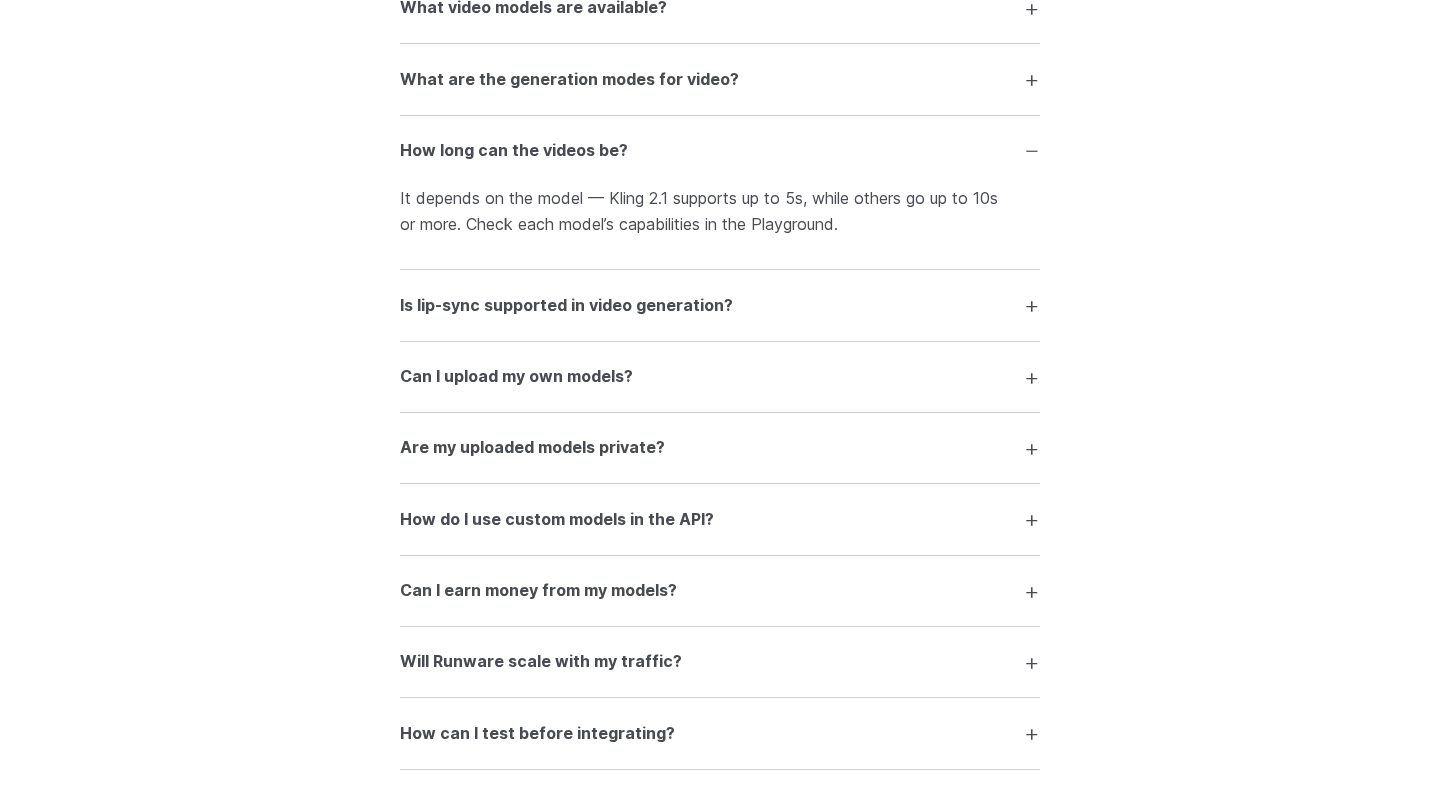 click on "How do I use custom models in the API?" at bounding box center (720, 519) 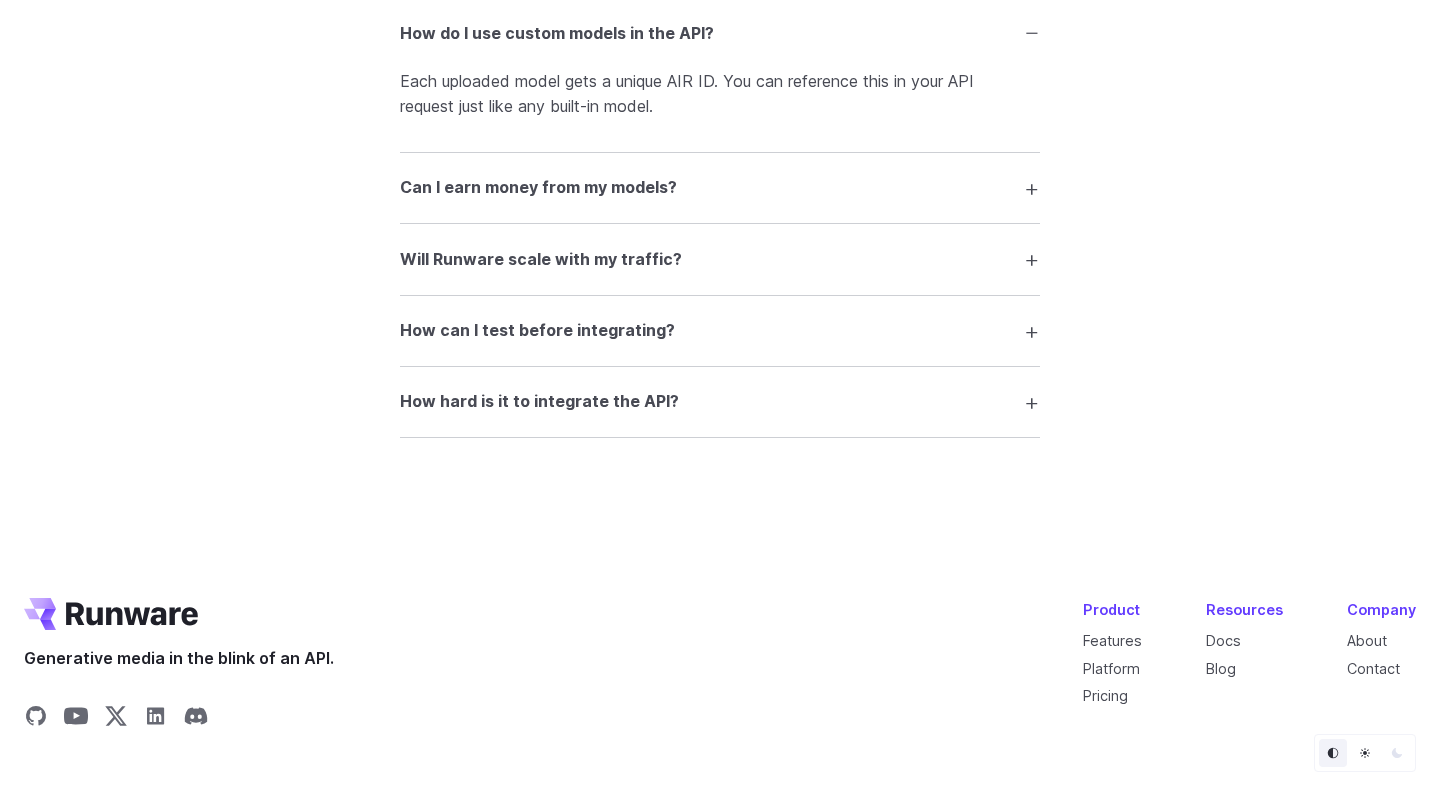 scroll, scrollTop: 4167, scrollLeft: 0, axis: vertical 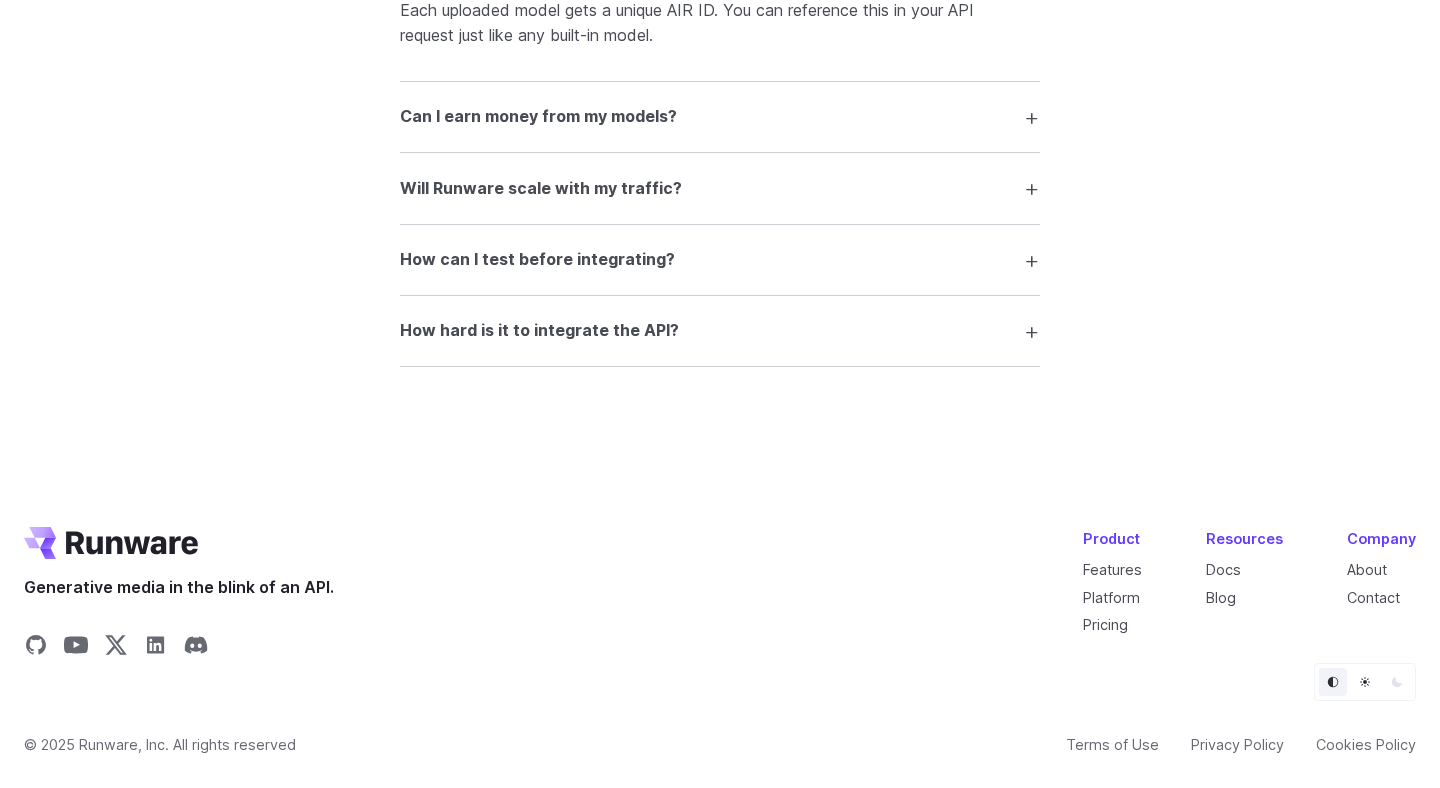 click on "How hard is it to integrate the API?" at bounding box center (720, 331) 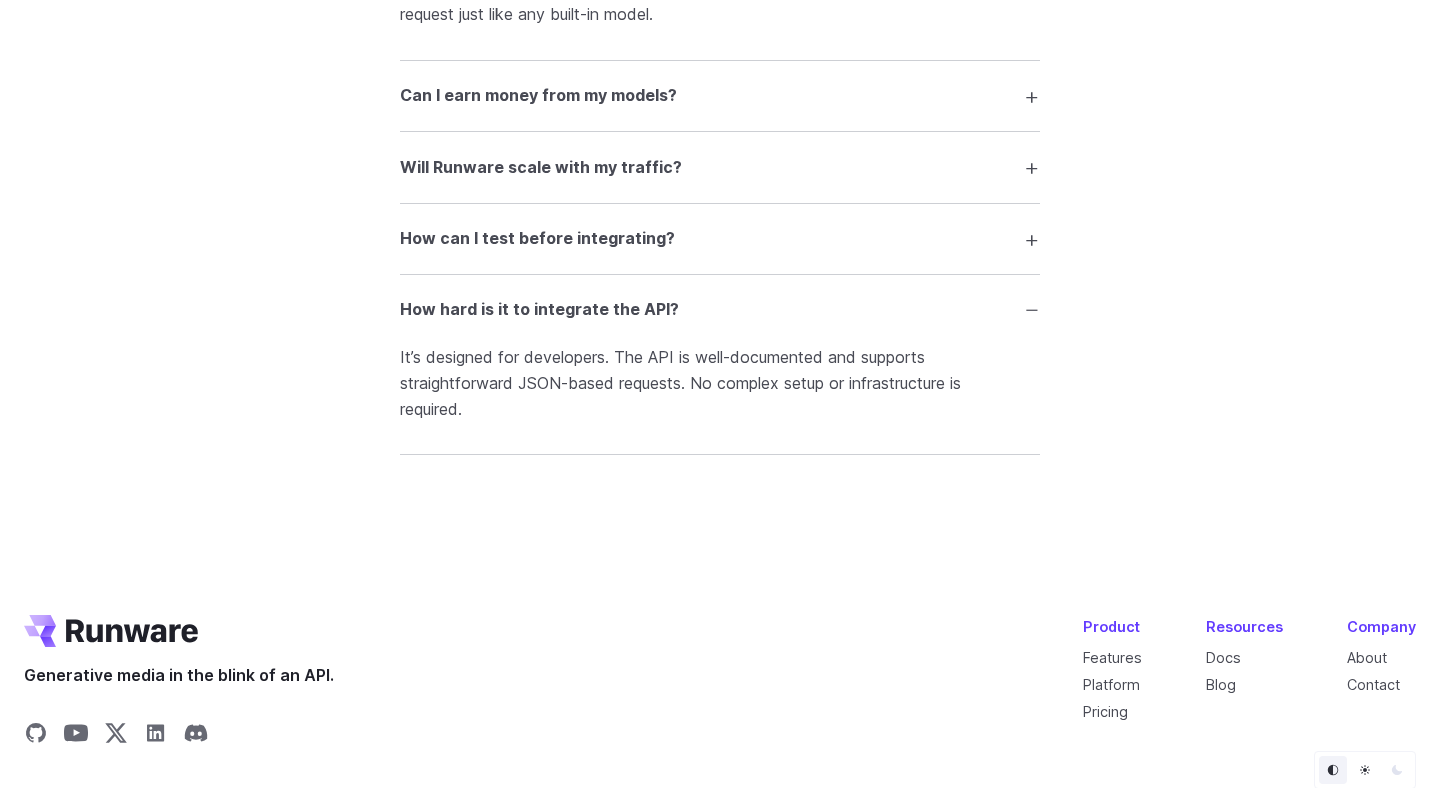 click on "How hard is it to integrate the API?" at bounding box center [720, 310] 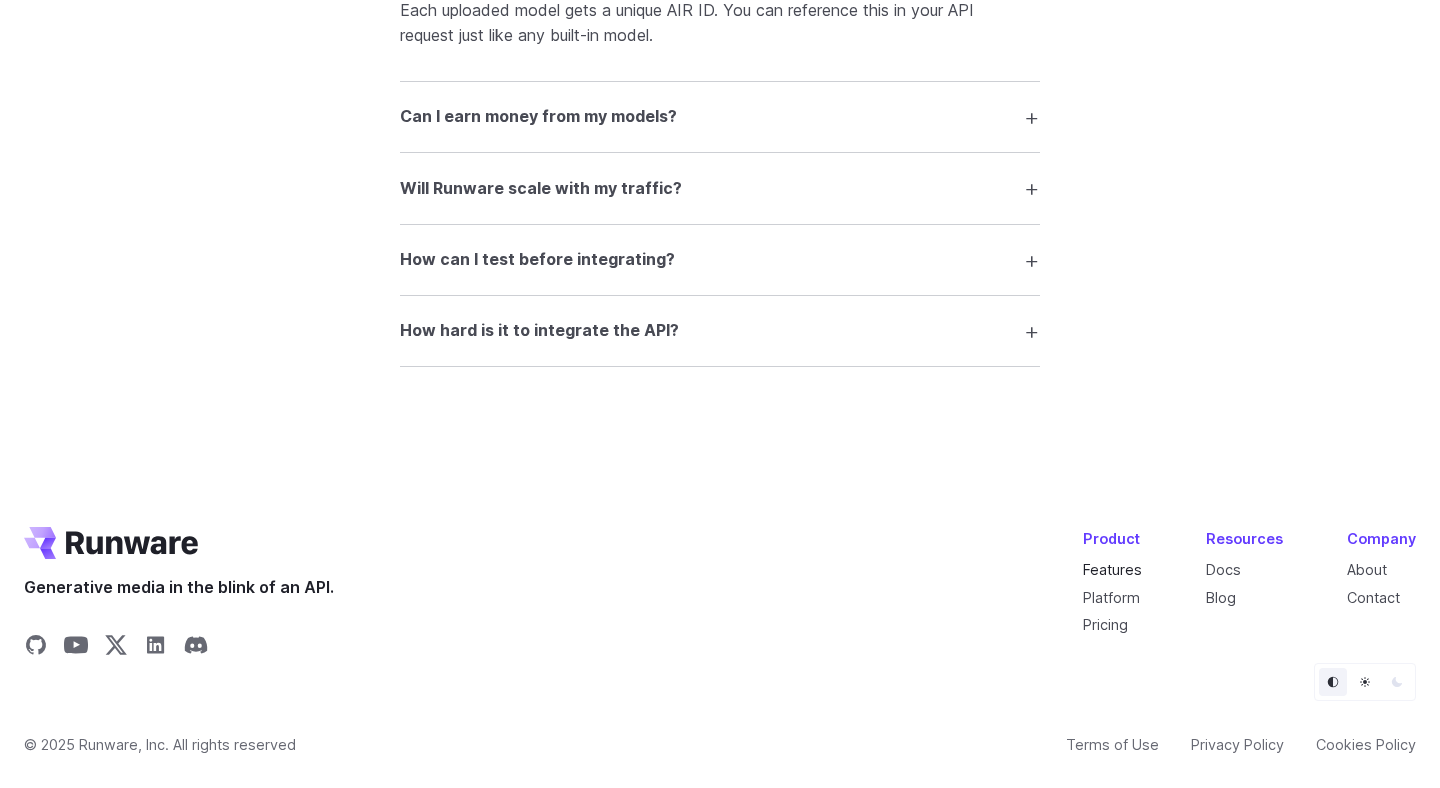 click on "Features" at bounding box center [1112, 569] 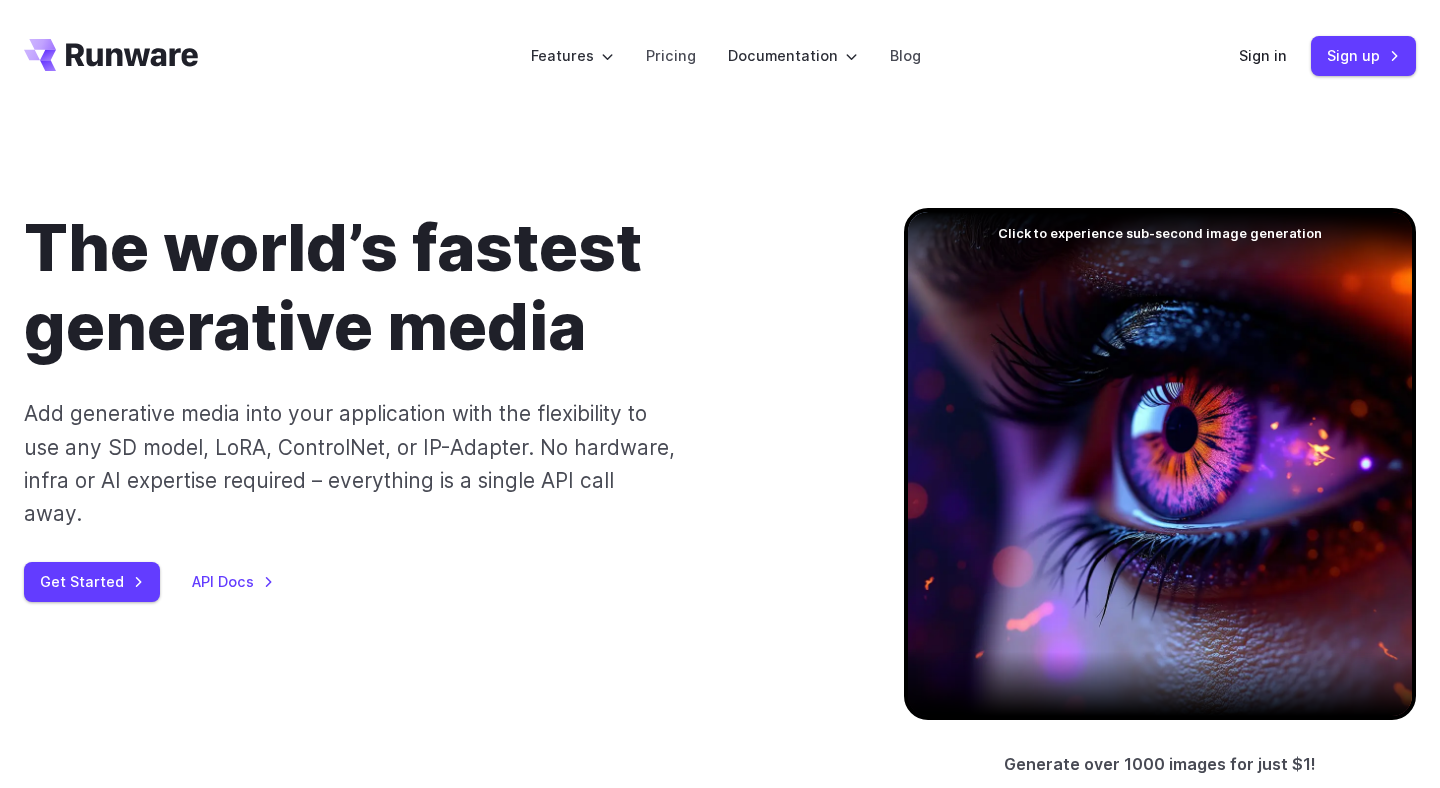 scroll, scrollTop: 604, scrollLeft: 0, axis: vertical 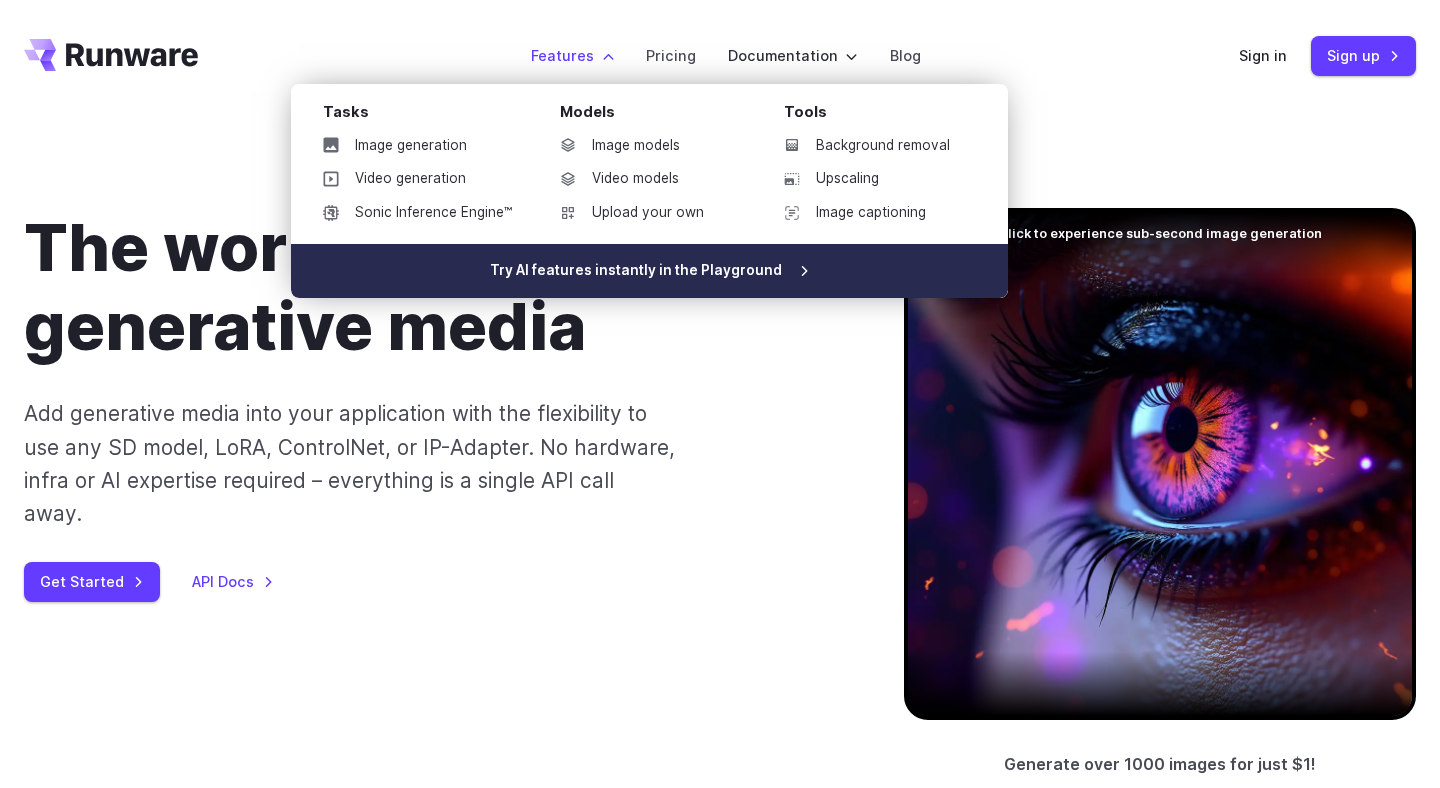 click on "Try AI features instantly in the Playground" at bounding box center [649, 271] 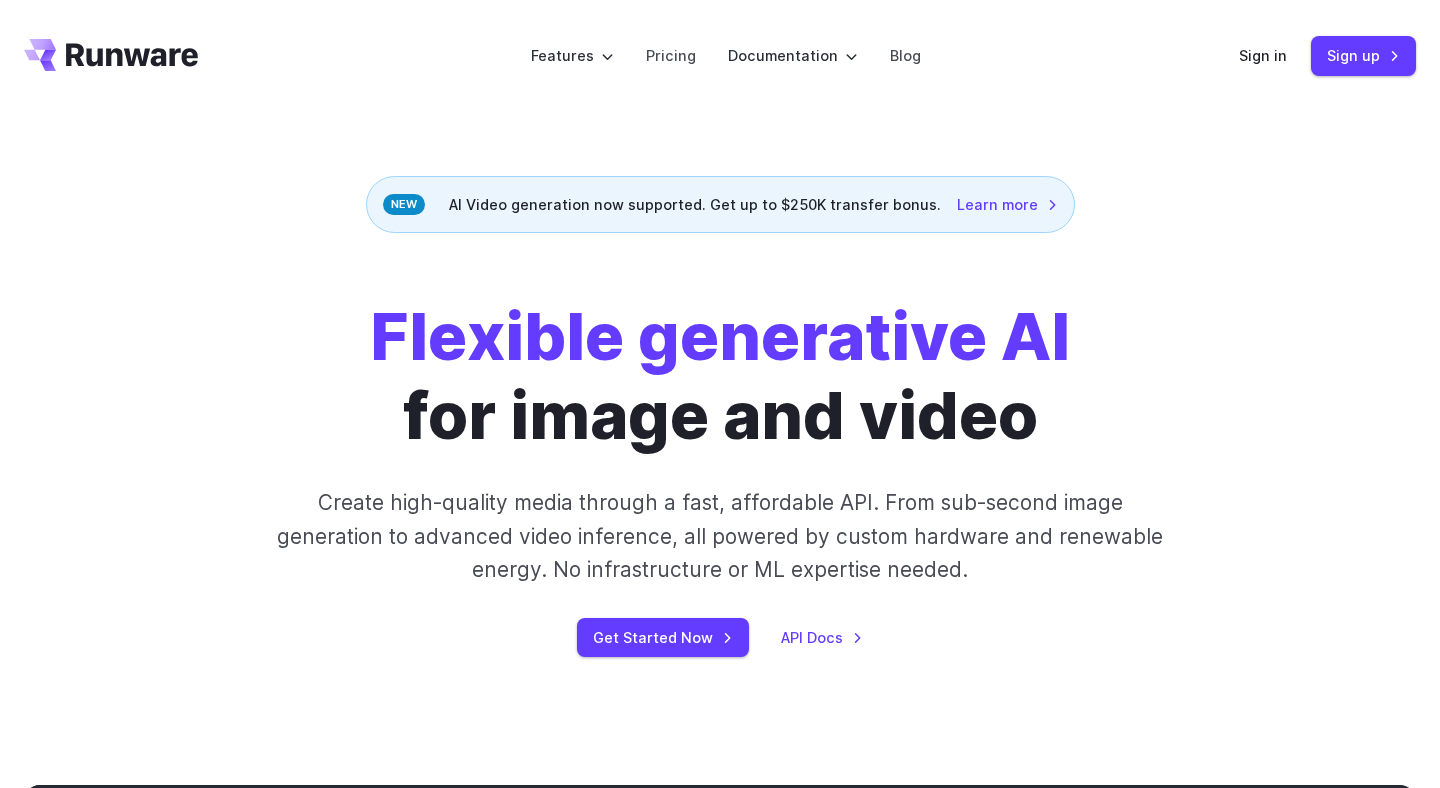 scroll, scrollTop: 0, scrollLeft: 0, axis: both 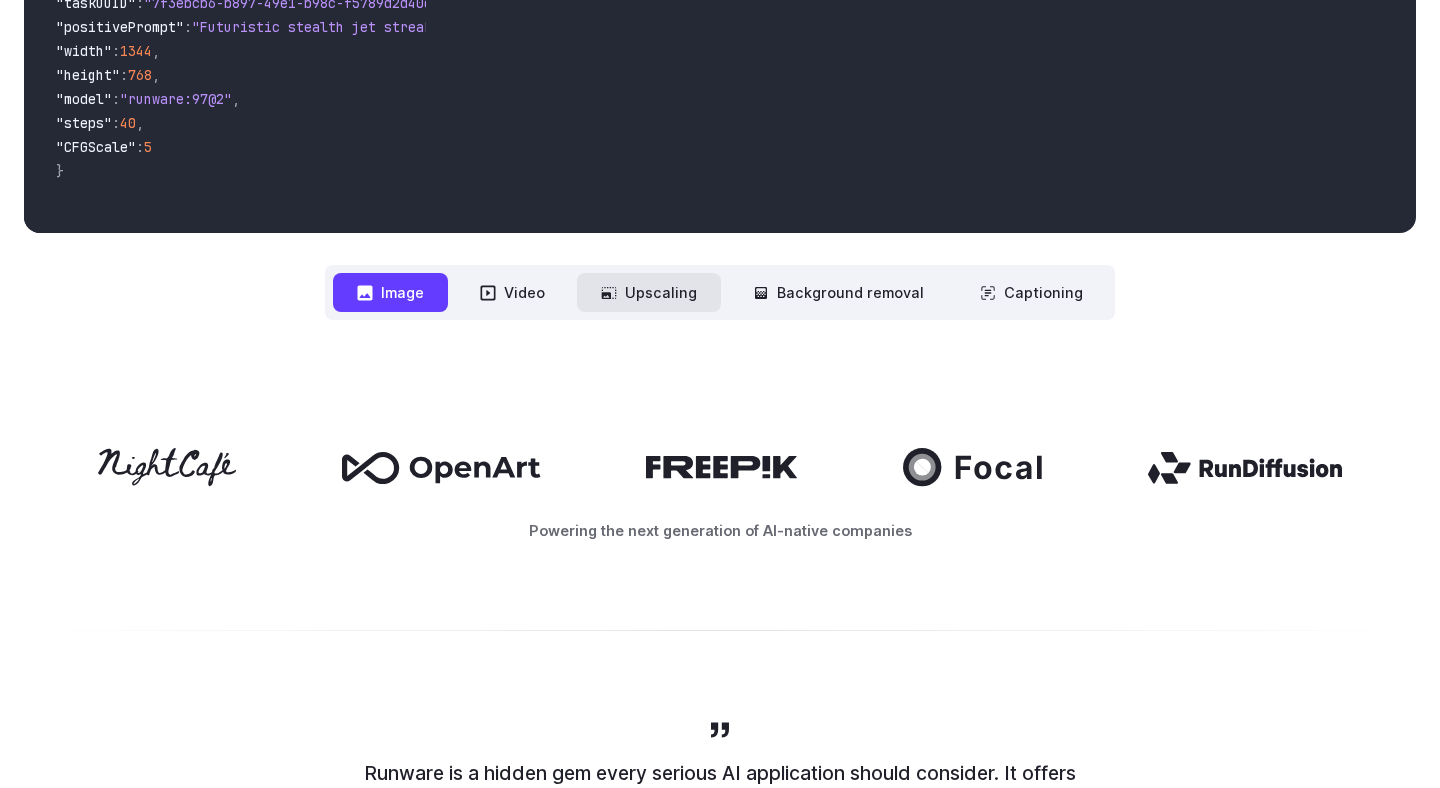 click on "Upscaling" at bounding box center [649, 292] 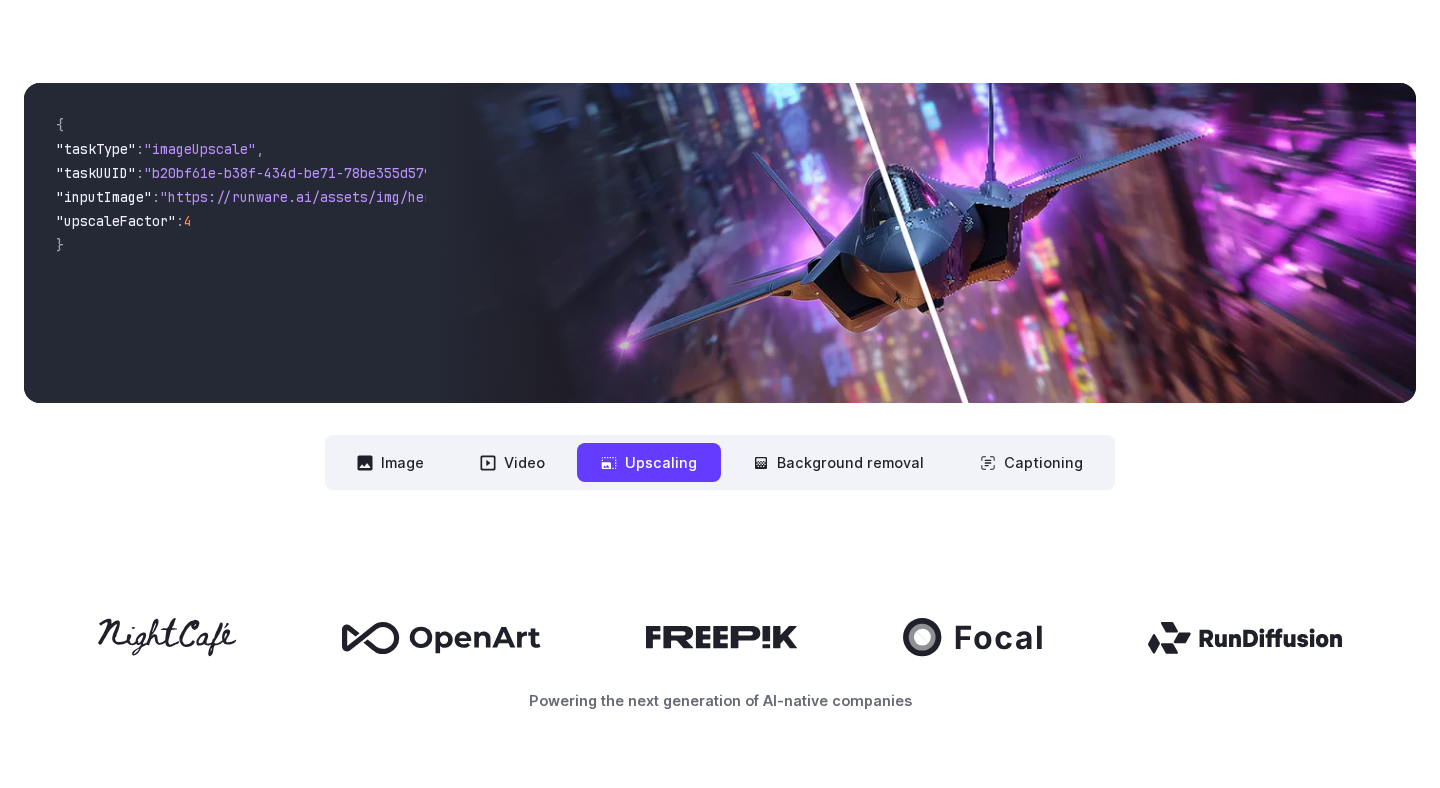 scroll, scrollTop: 662, scrollLeft: 0, axis: vertical 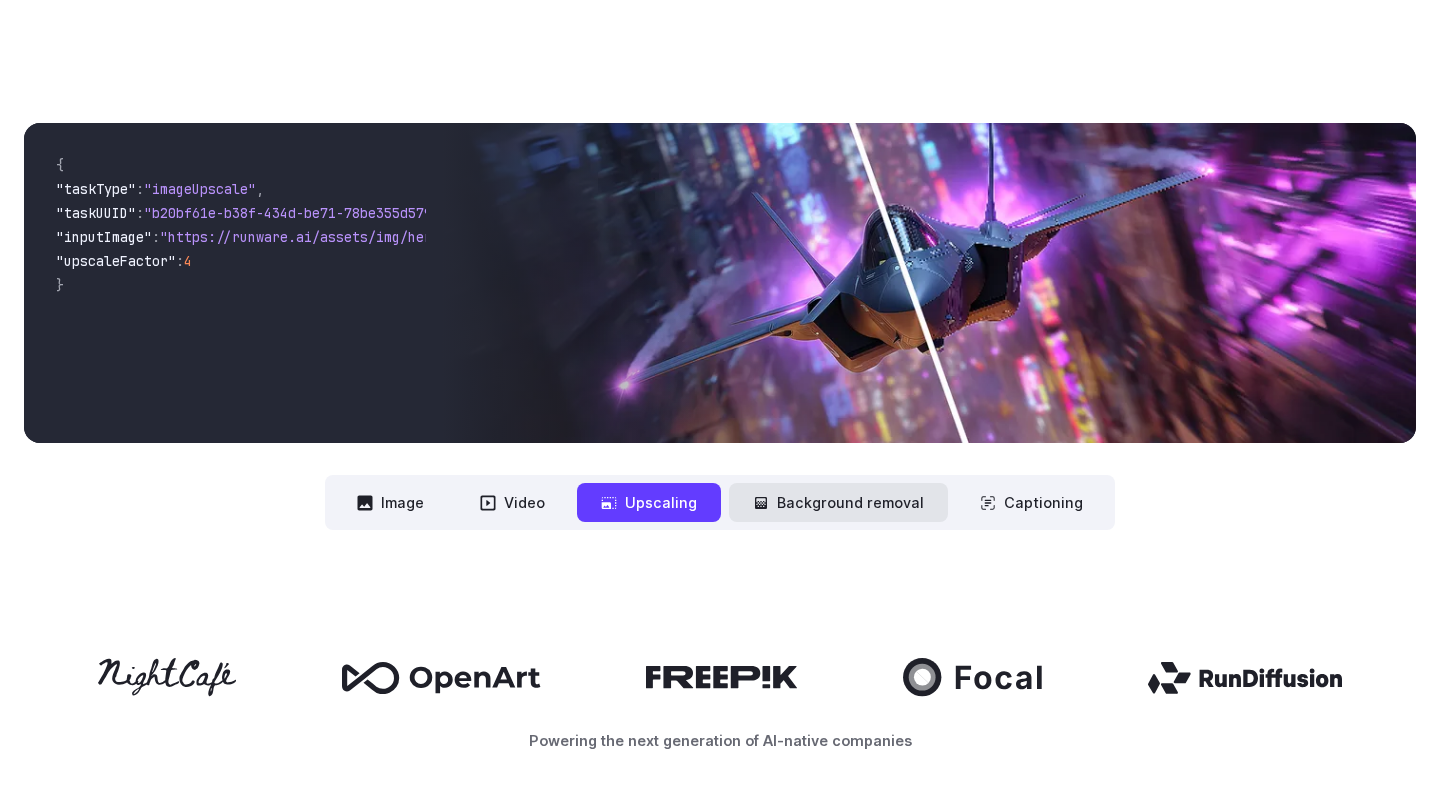 click on "Background removal" at bounding box center [838, 502] 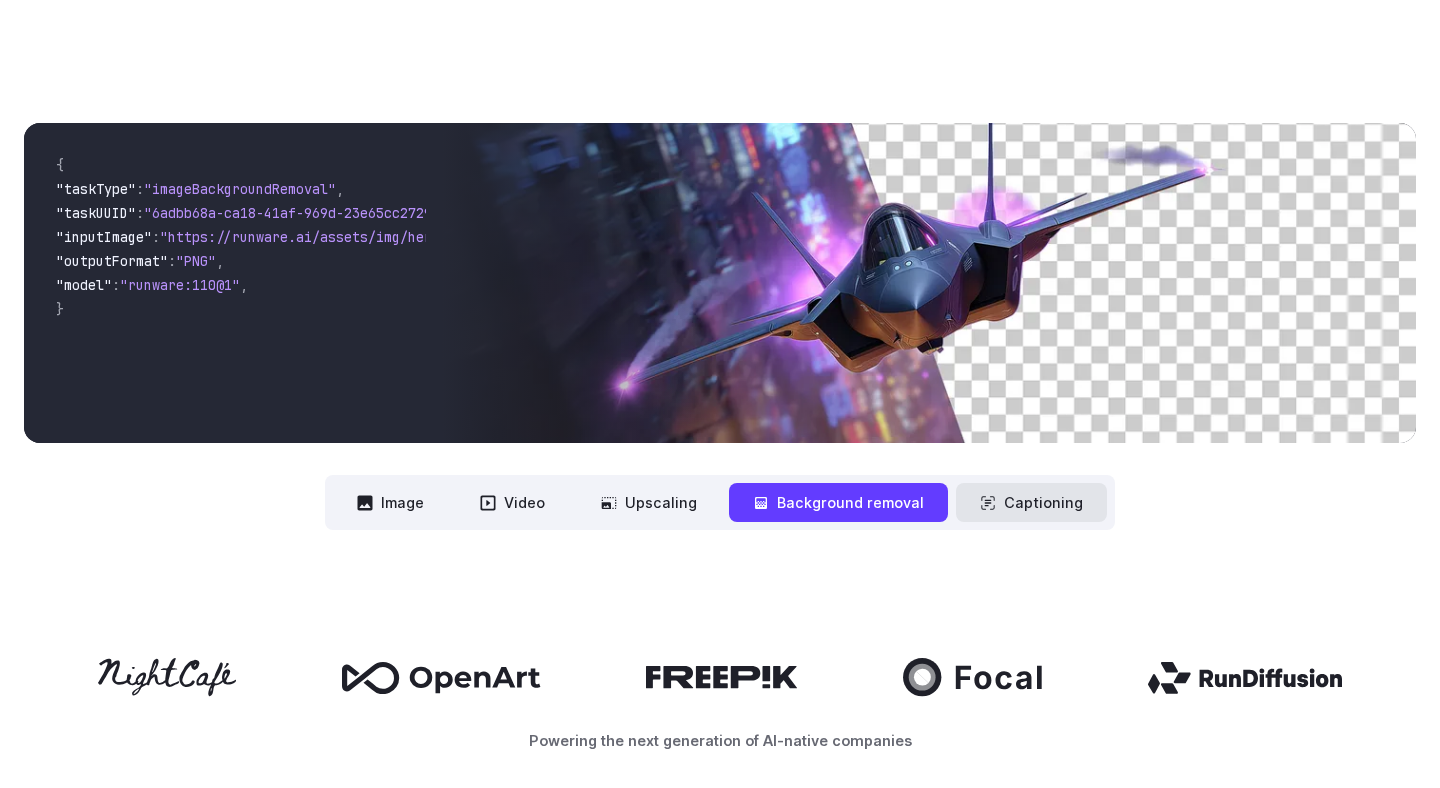 click on "Captioning" at bounding box center (1031, 502) 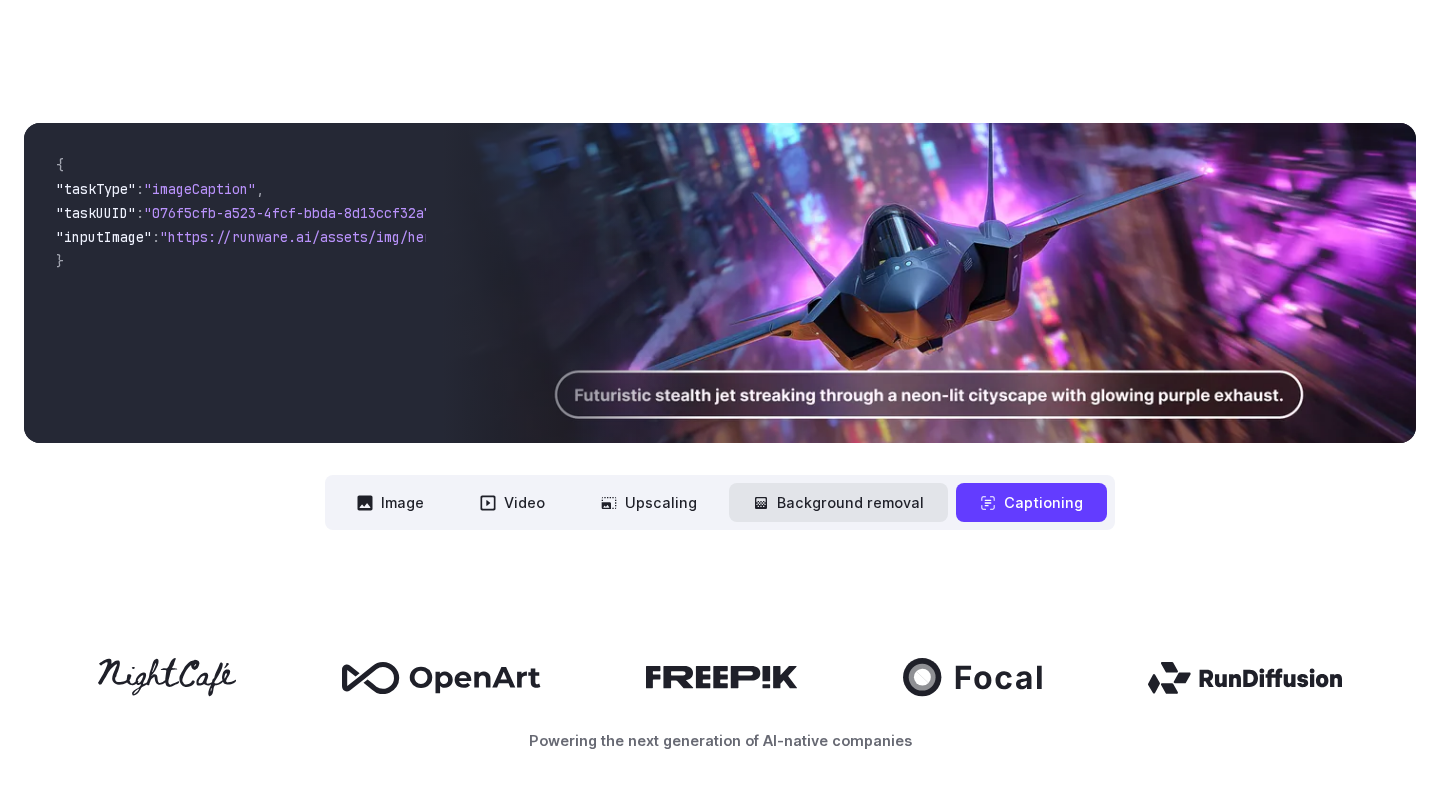 click on "Background removal" at bounding box center [838, 502] 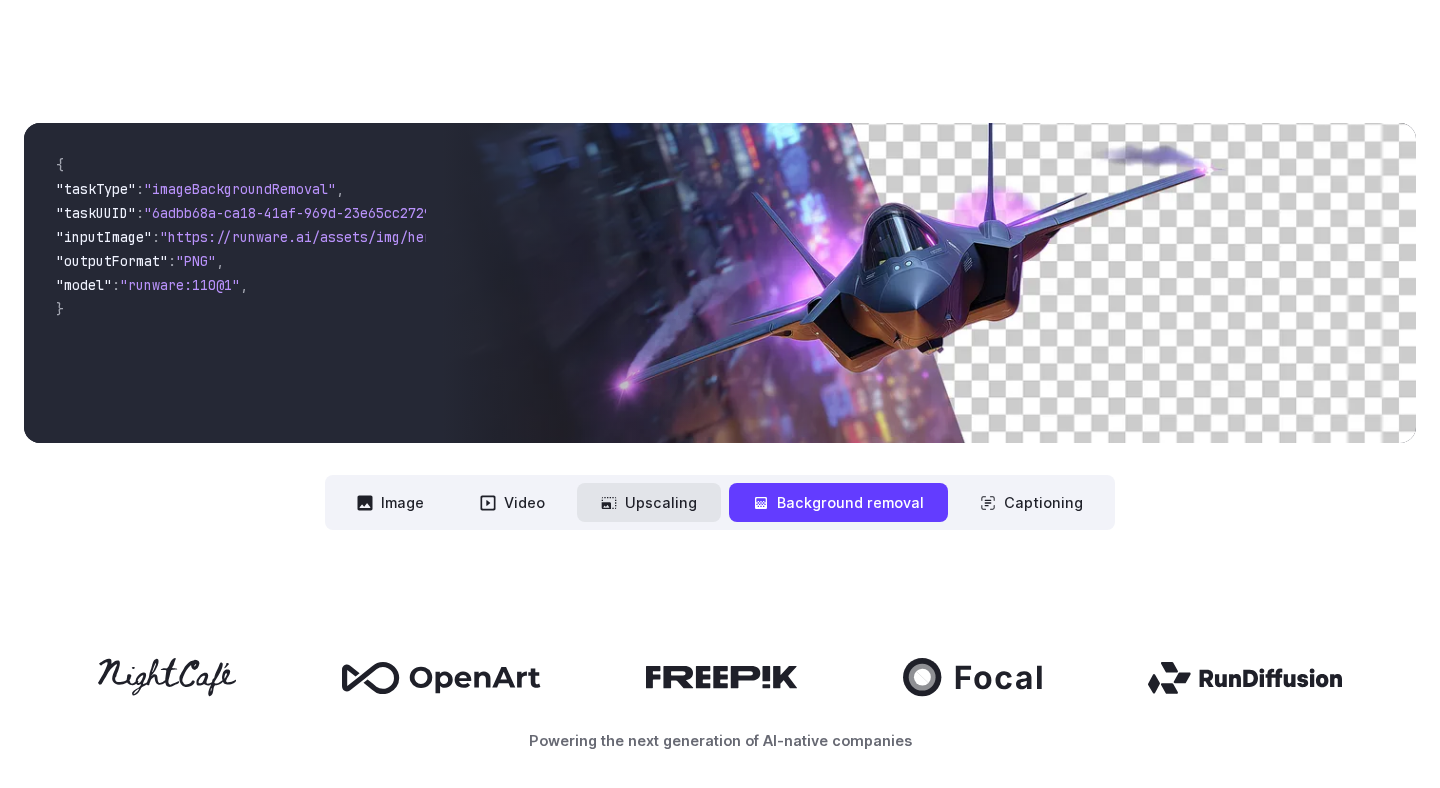 click on "Upscaling" at bounding box center (649, 502) 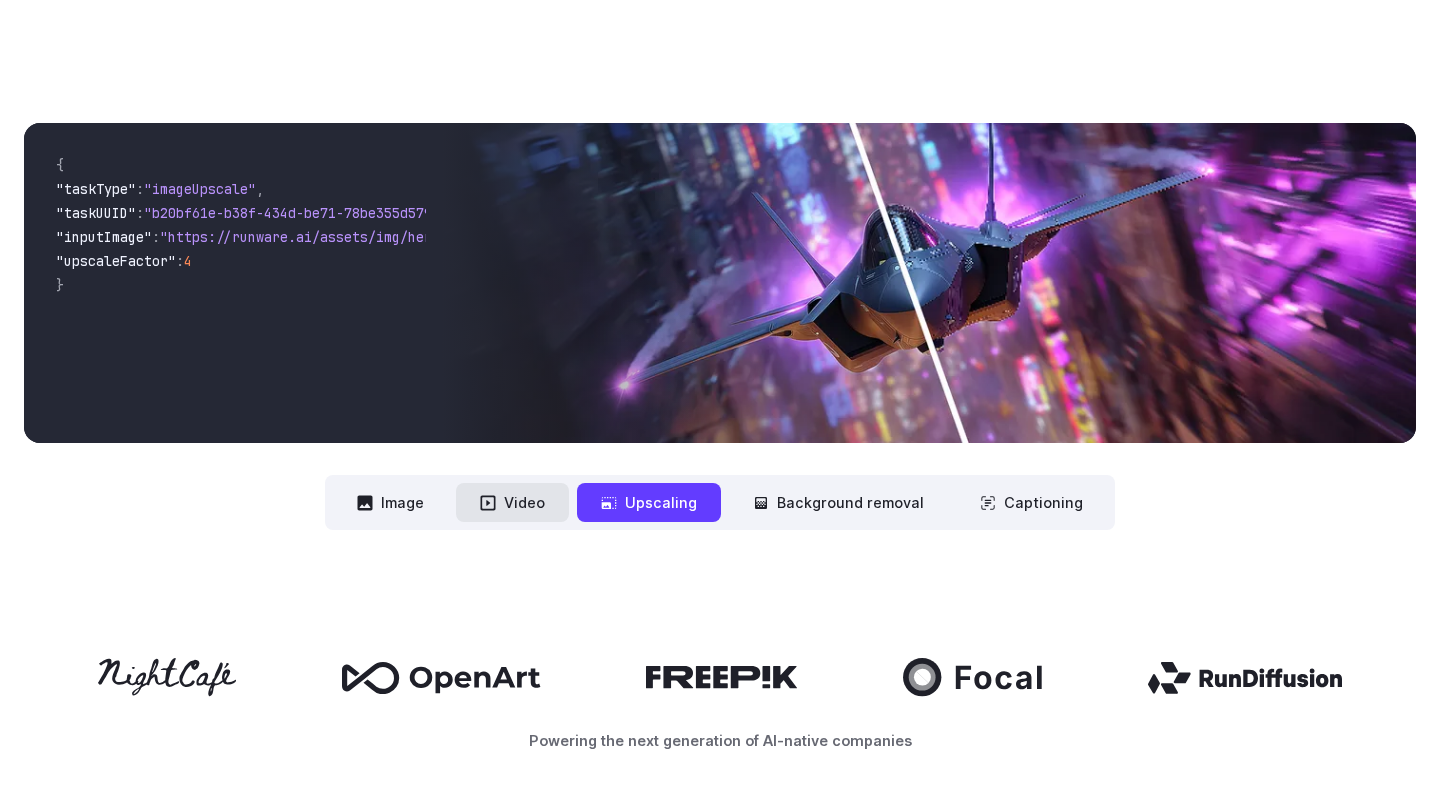 click on "Video" at bounding box center [512, 502] 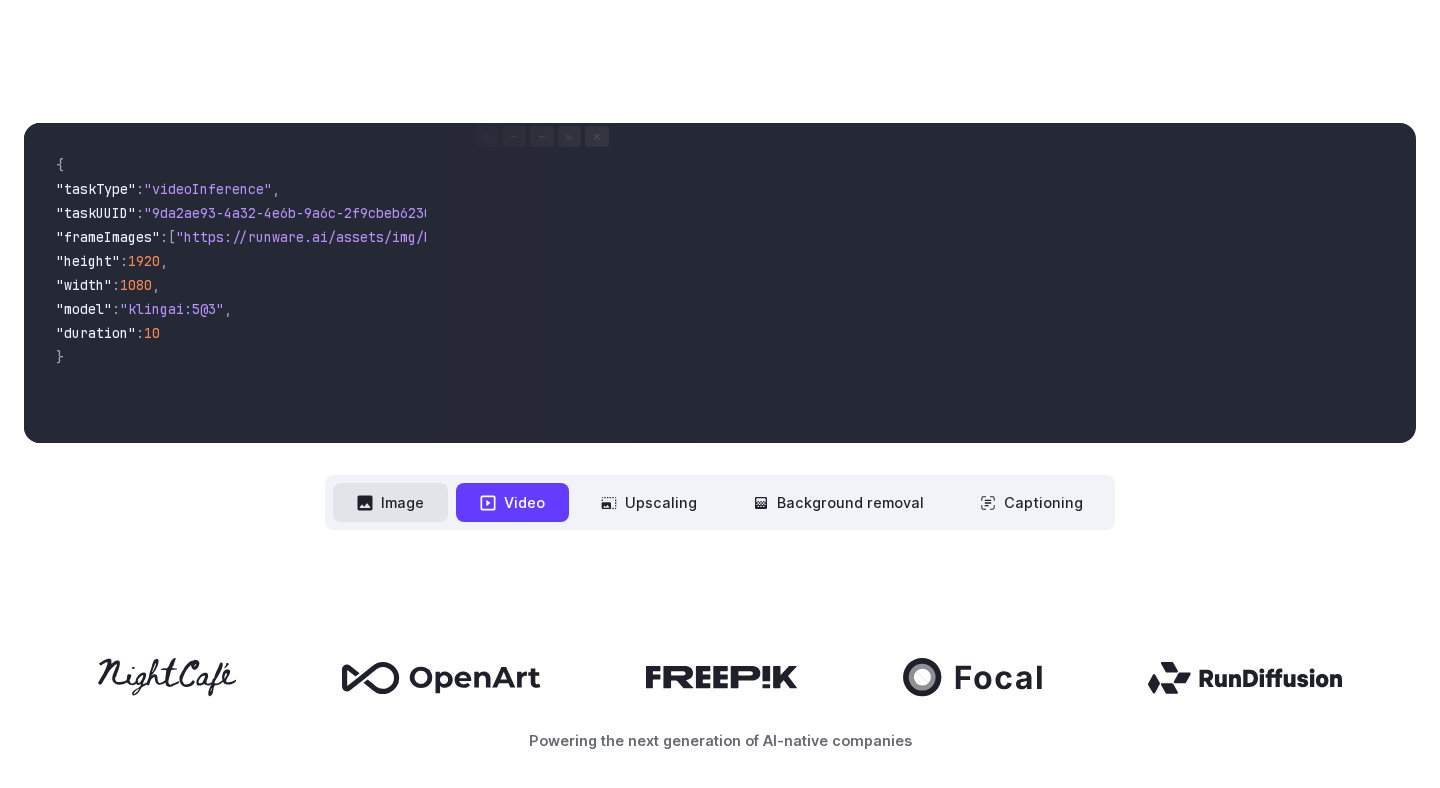 click on "Image" at bounding box center (390, 502) 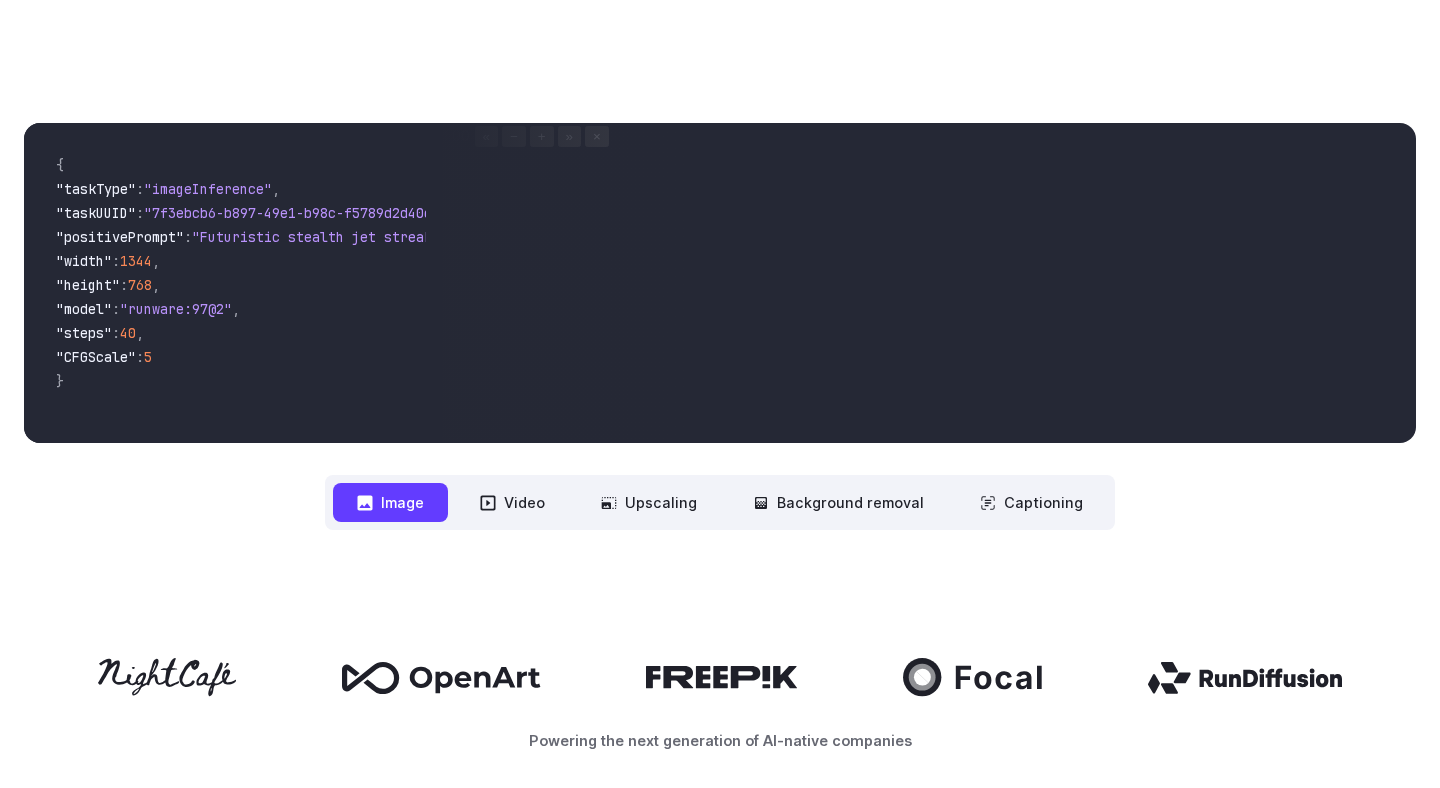 drag, startPoint x: 439, startPoint y: 434, endPoint x: 491, endPoint y: 435, distance: 52.009613 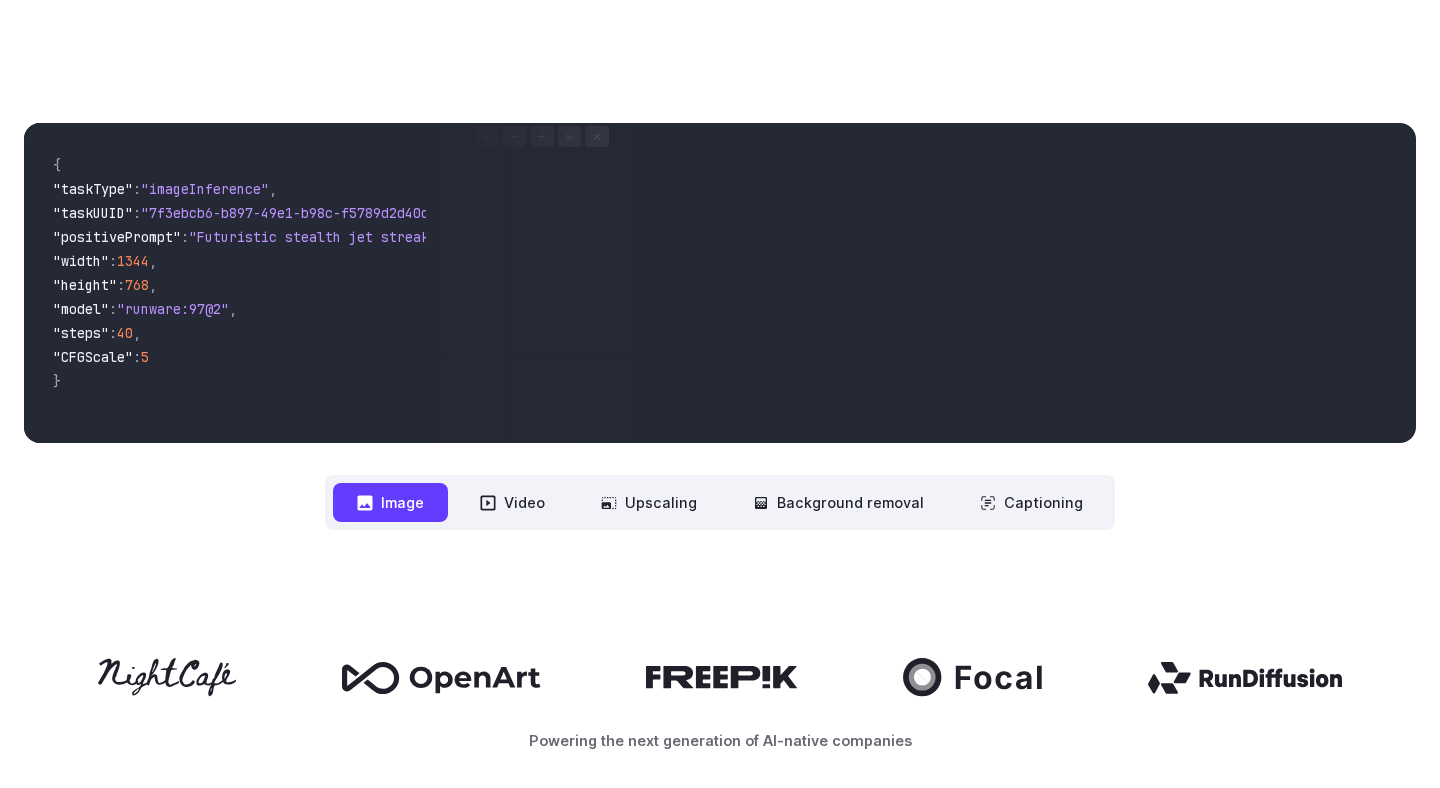 scroll, scrollTop: 0, scrollLeft: 0, axis: both 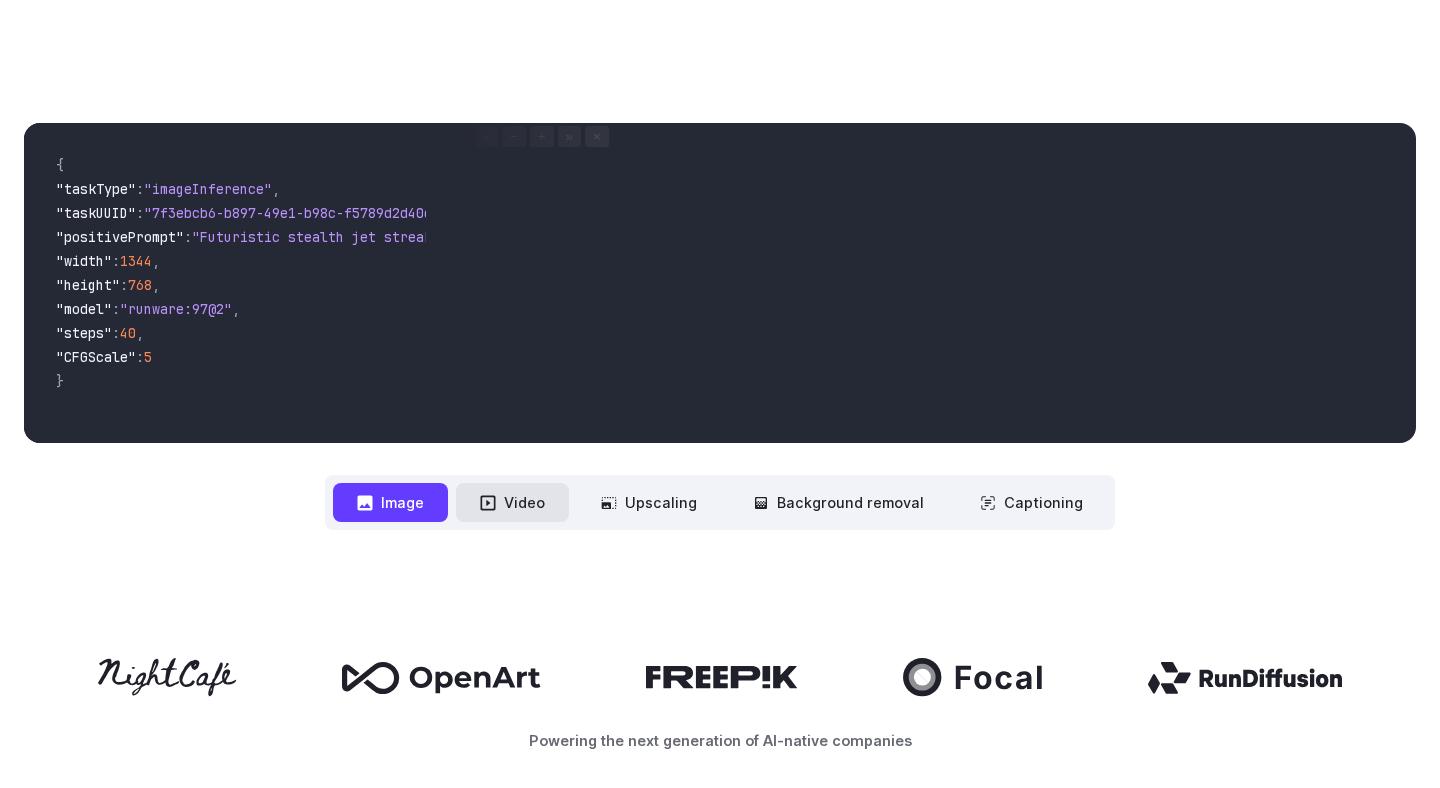 click on "Video" at bounding box center [512, 502] 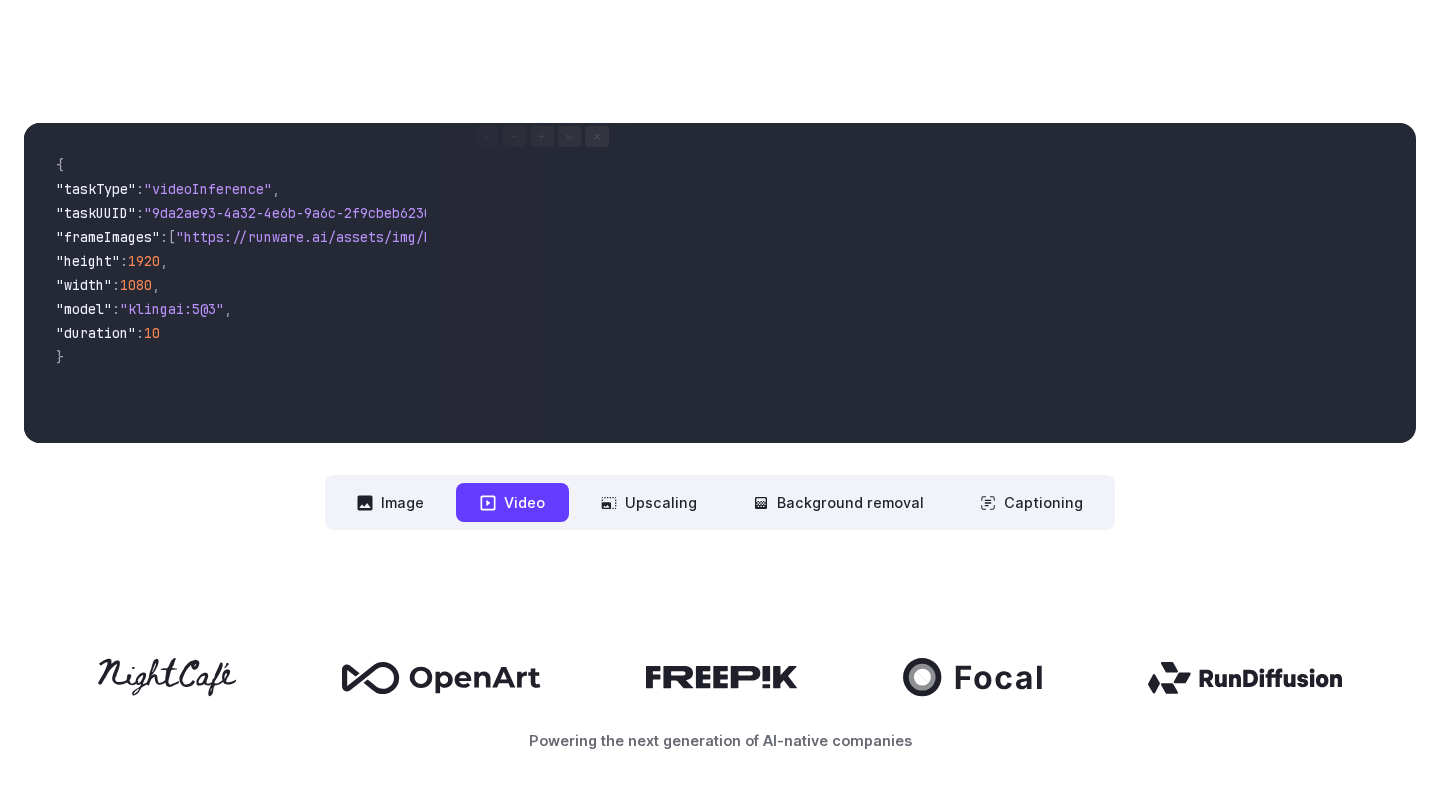 drag, startPoint x: 295, startPoint y: 437, endPoint x: 356, endPoint y: 445, distance: 61.522354 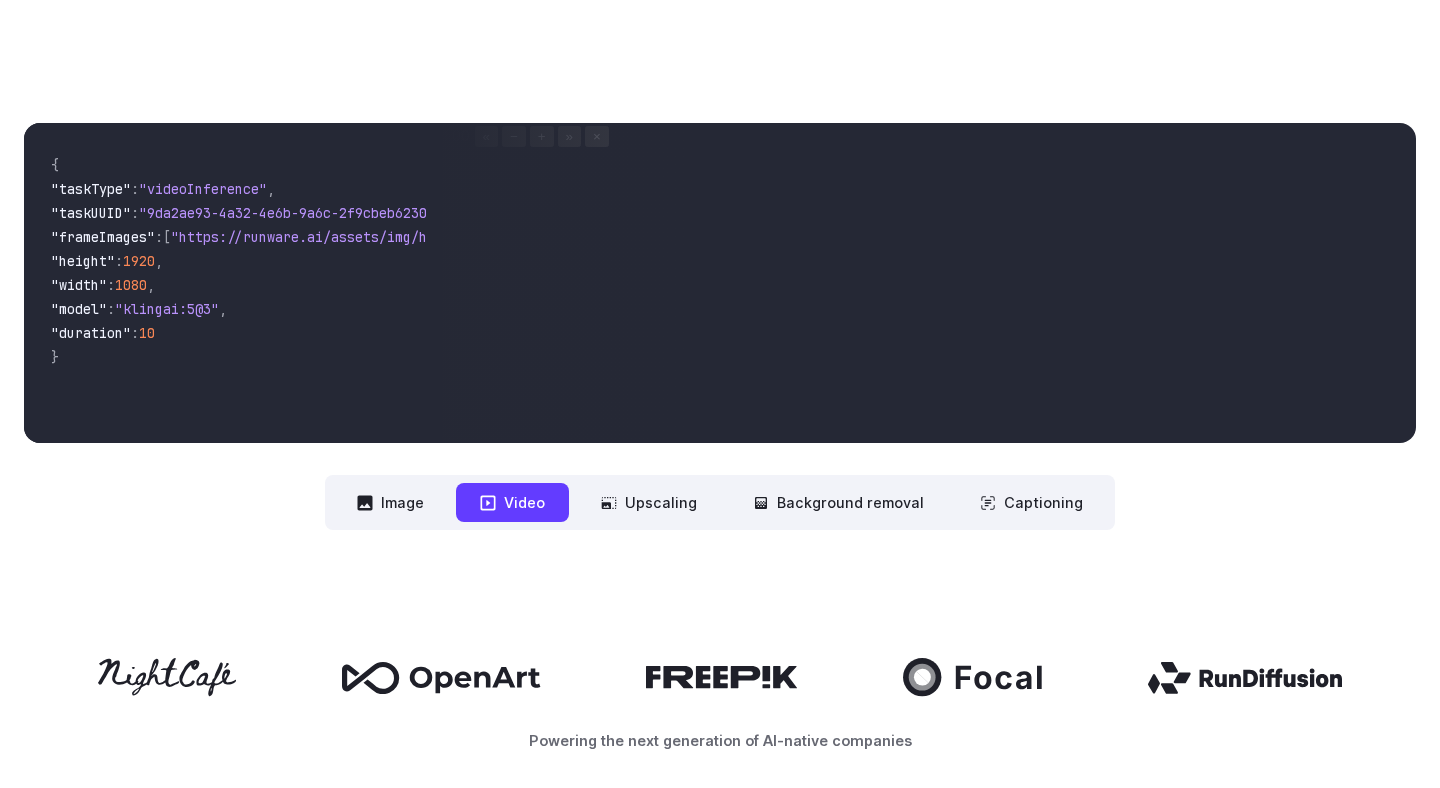 scroll, scrollTop: 0, scrollLeft: 1, axis: horizontal 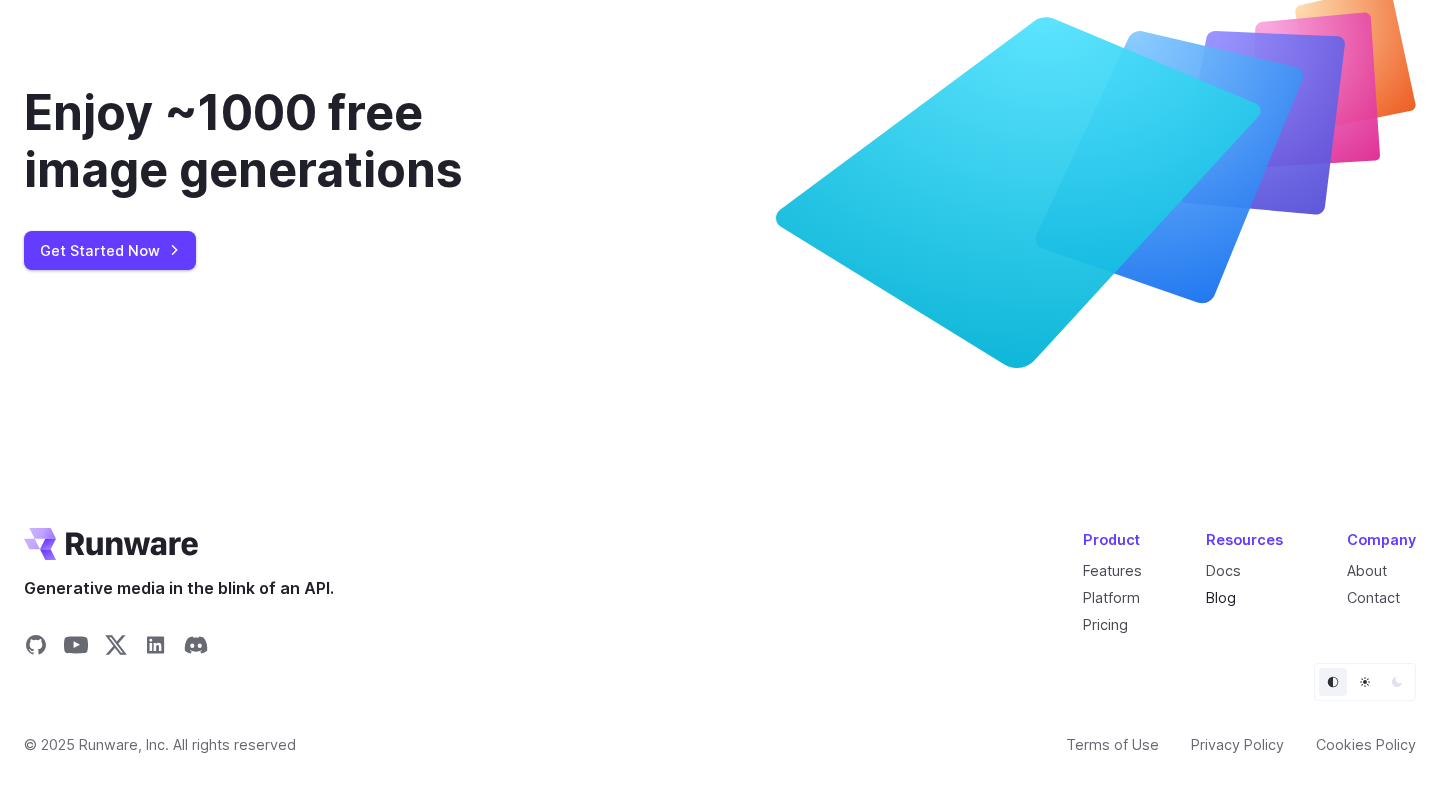 click on "Blog" at bounding box center (1221, 597) 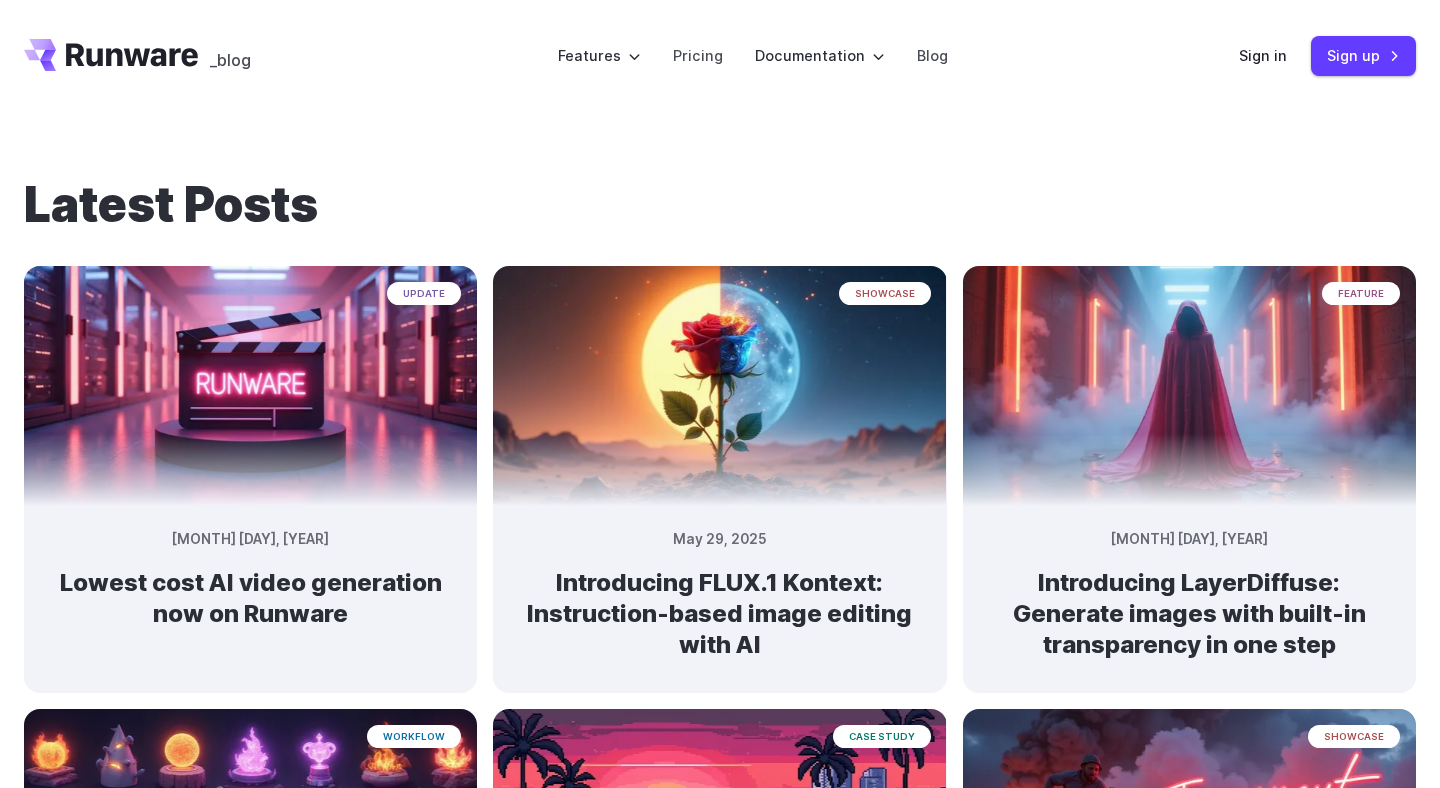 scroll, scrollTop: 268, scrollLeft: 0, axis: vertical 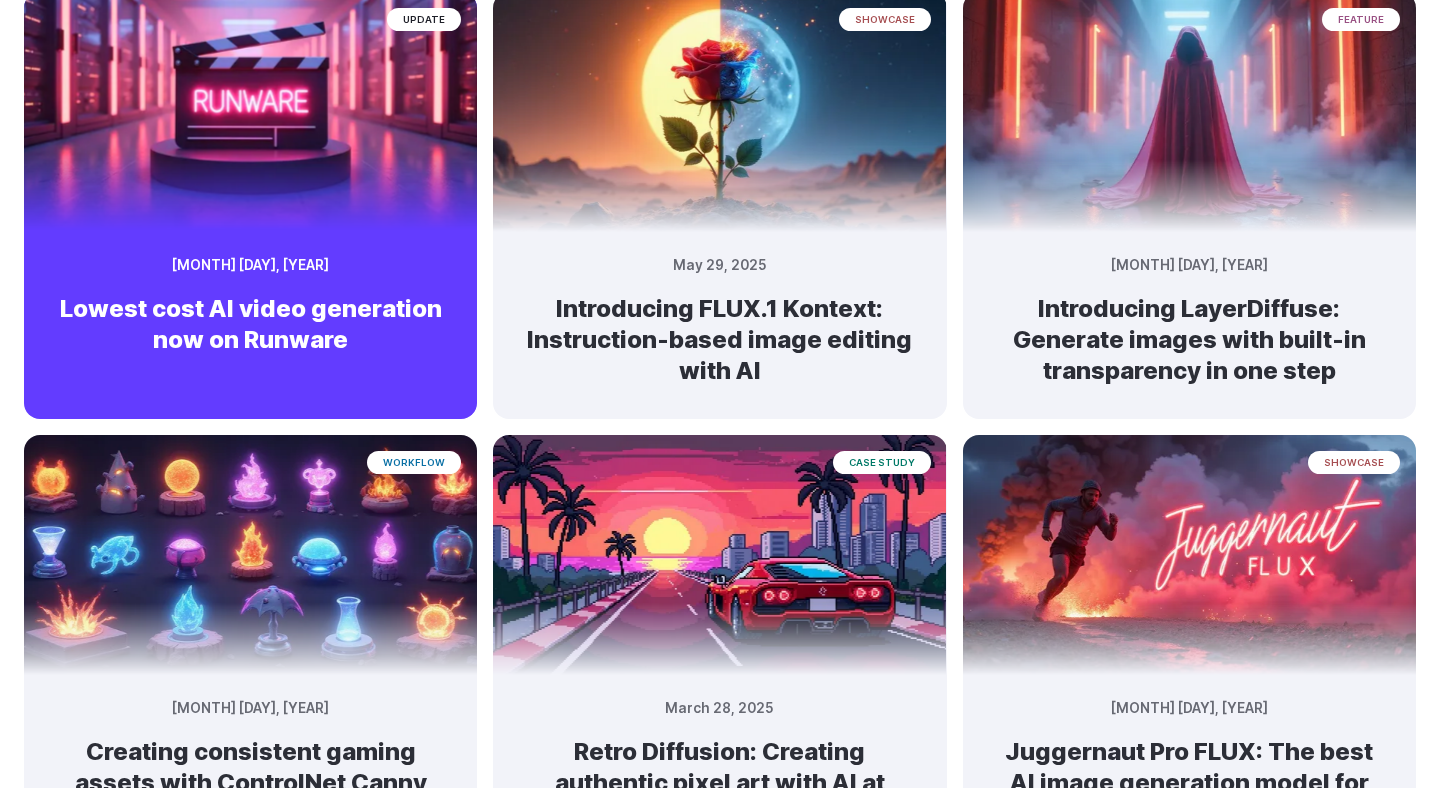 click on "Lowest cost AI video generation now on Runware" at bounding box center (250, 324) 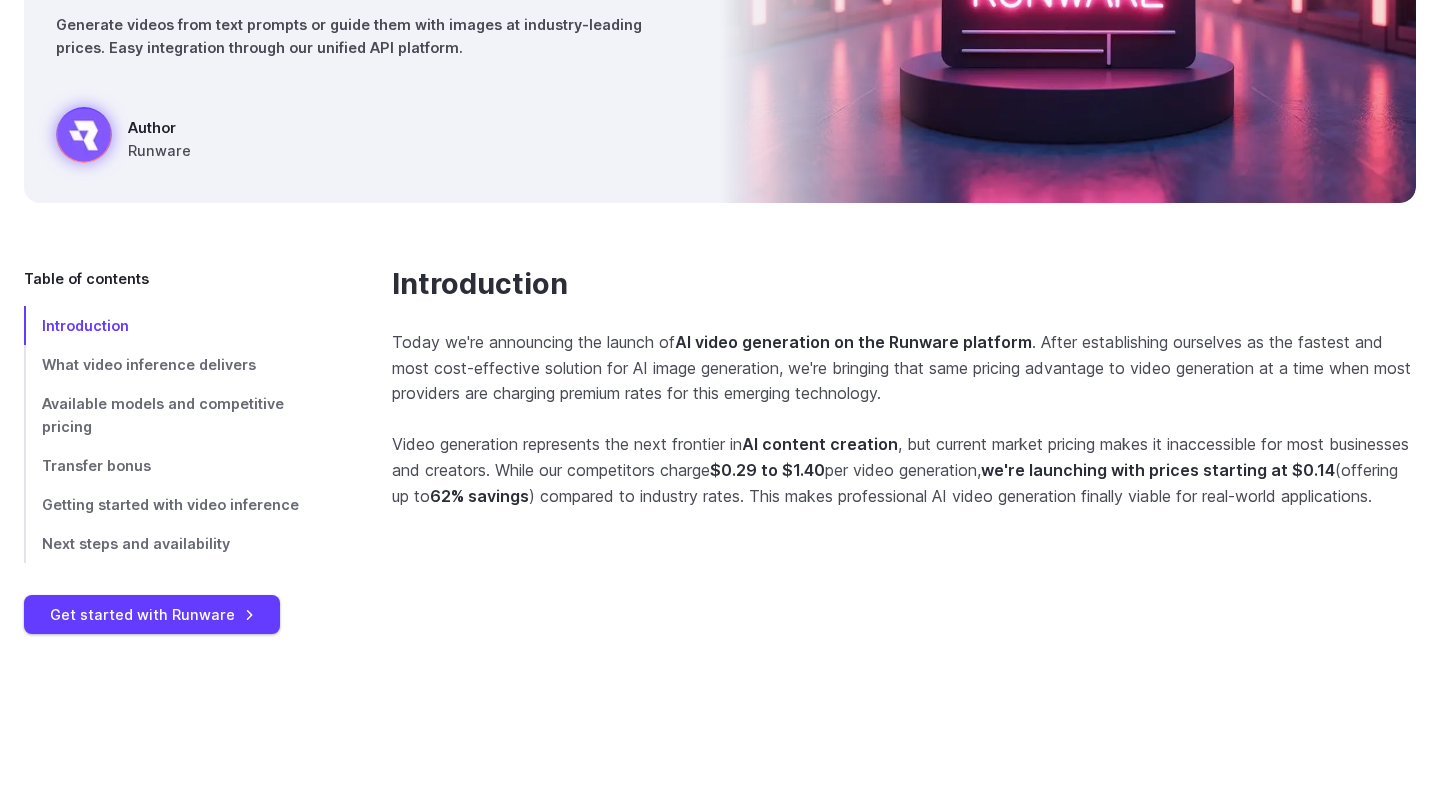 scroll, scrollTop: 408, scrollLeft: 0, axis: vertical 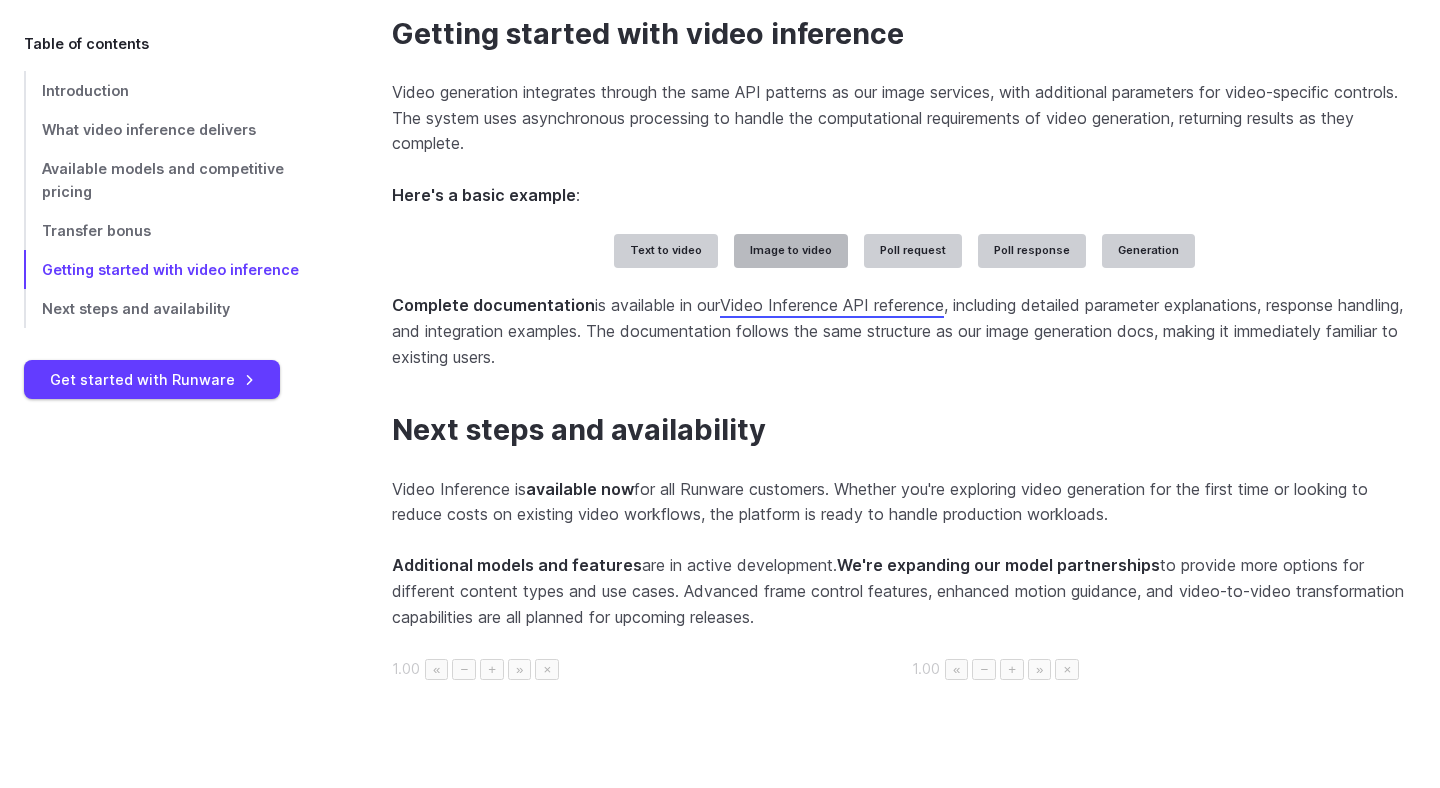 click on "Image to video" at bounding box center (791, 251) 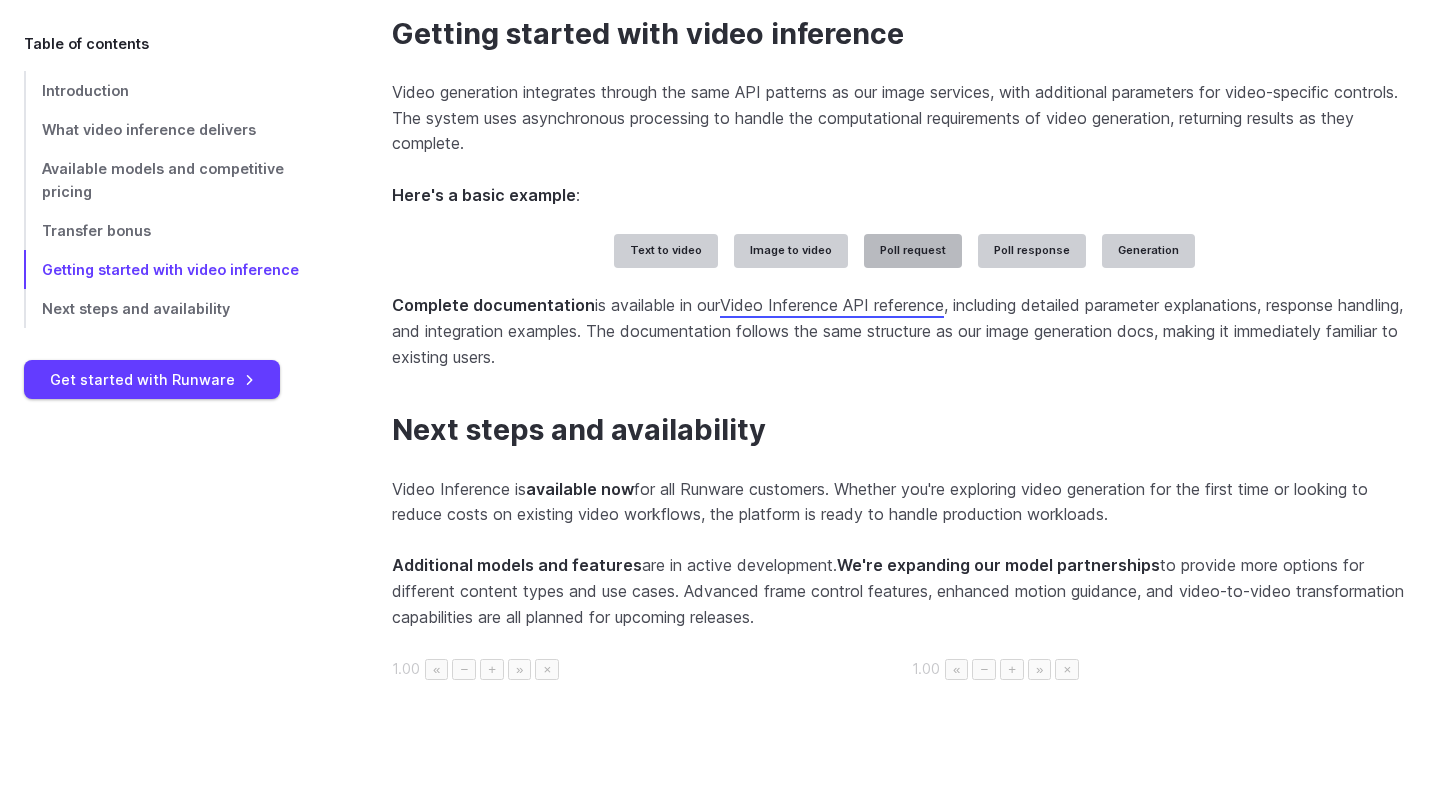 click on "Poll request" at bounding box center (913, 251) 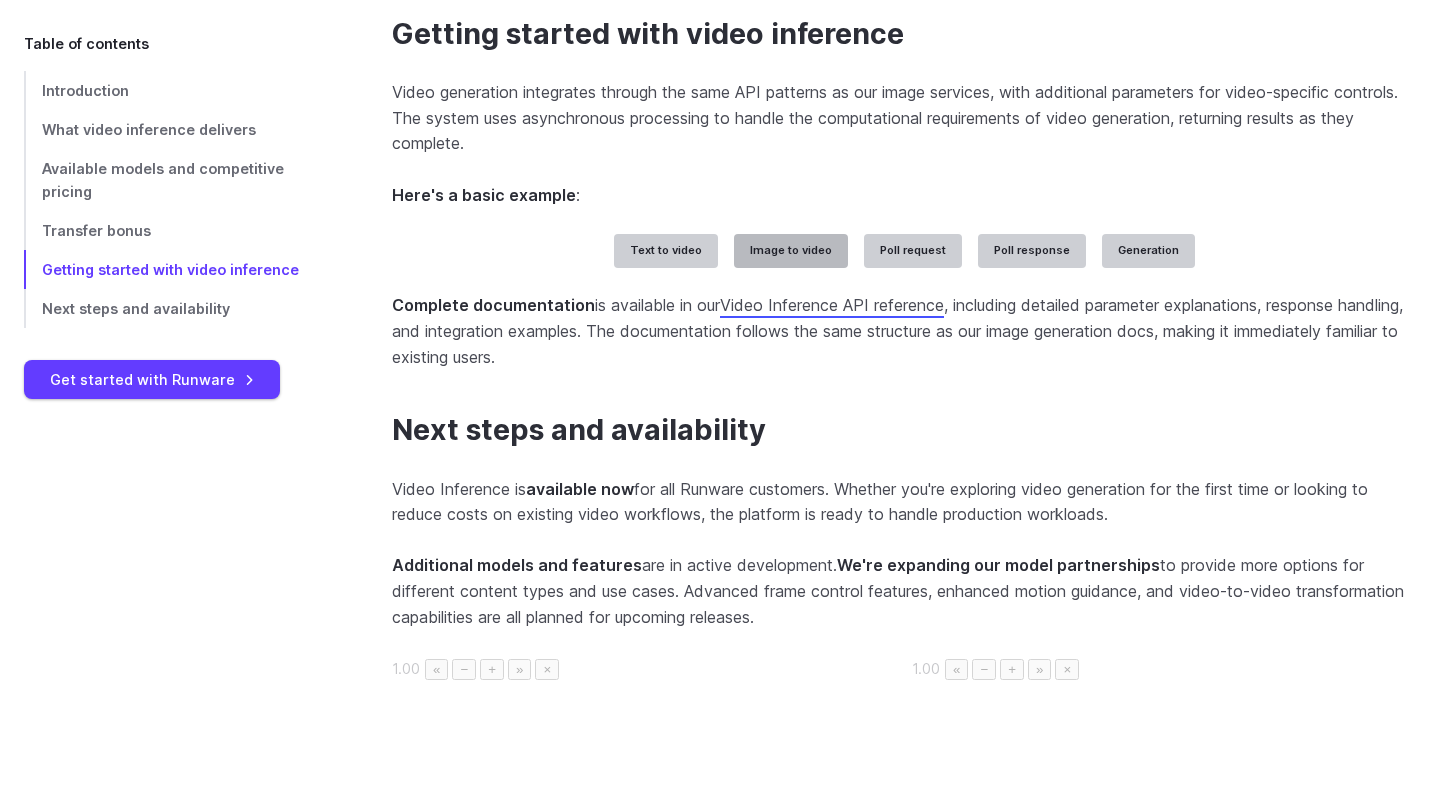 click on "Image to video" at bounding box center (791, 251) 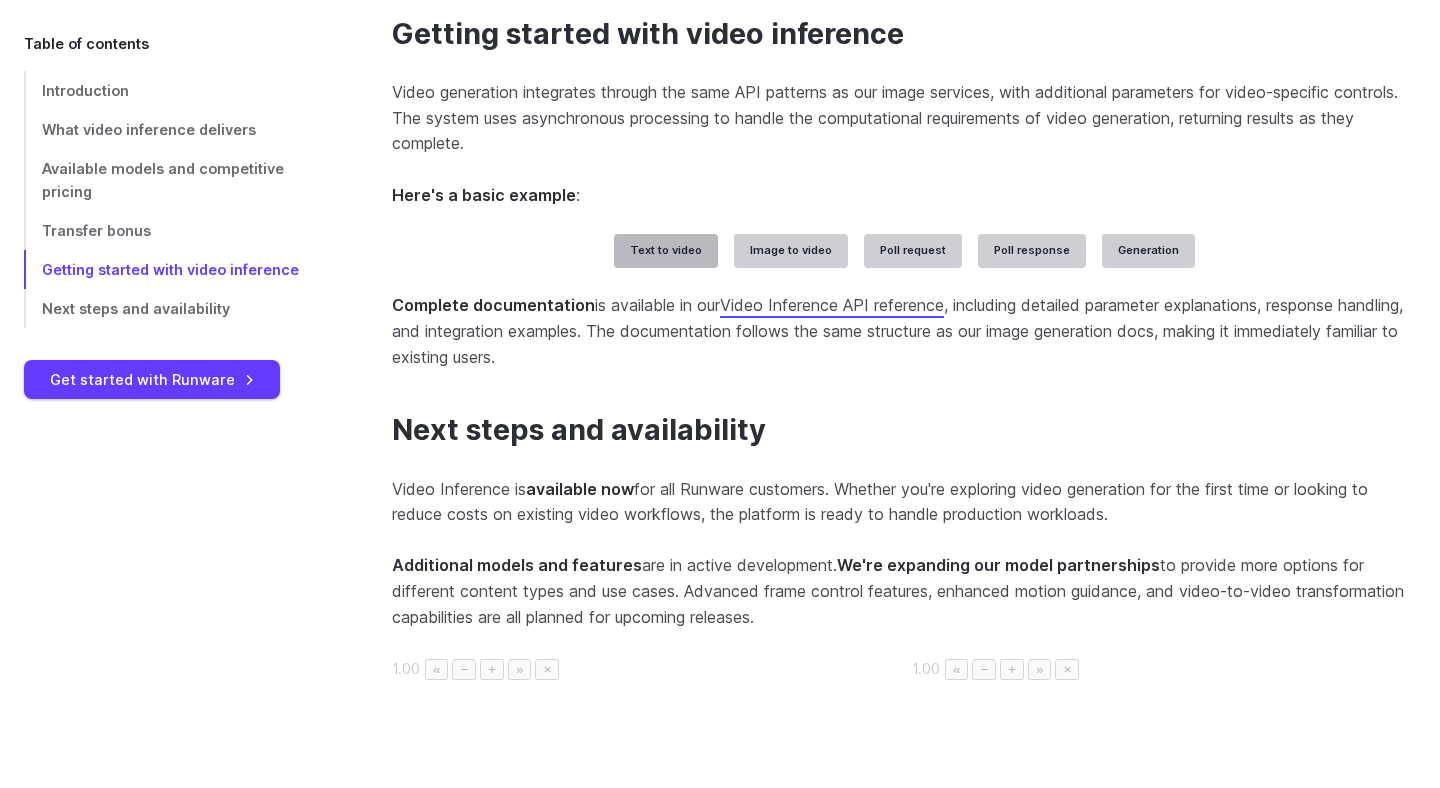 click on "Text to video" at bounding box center (666, 251) 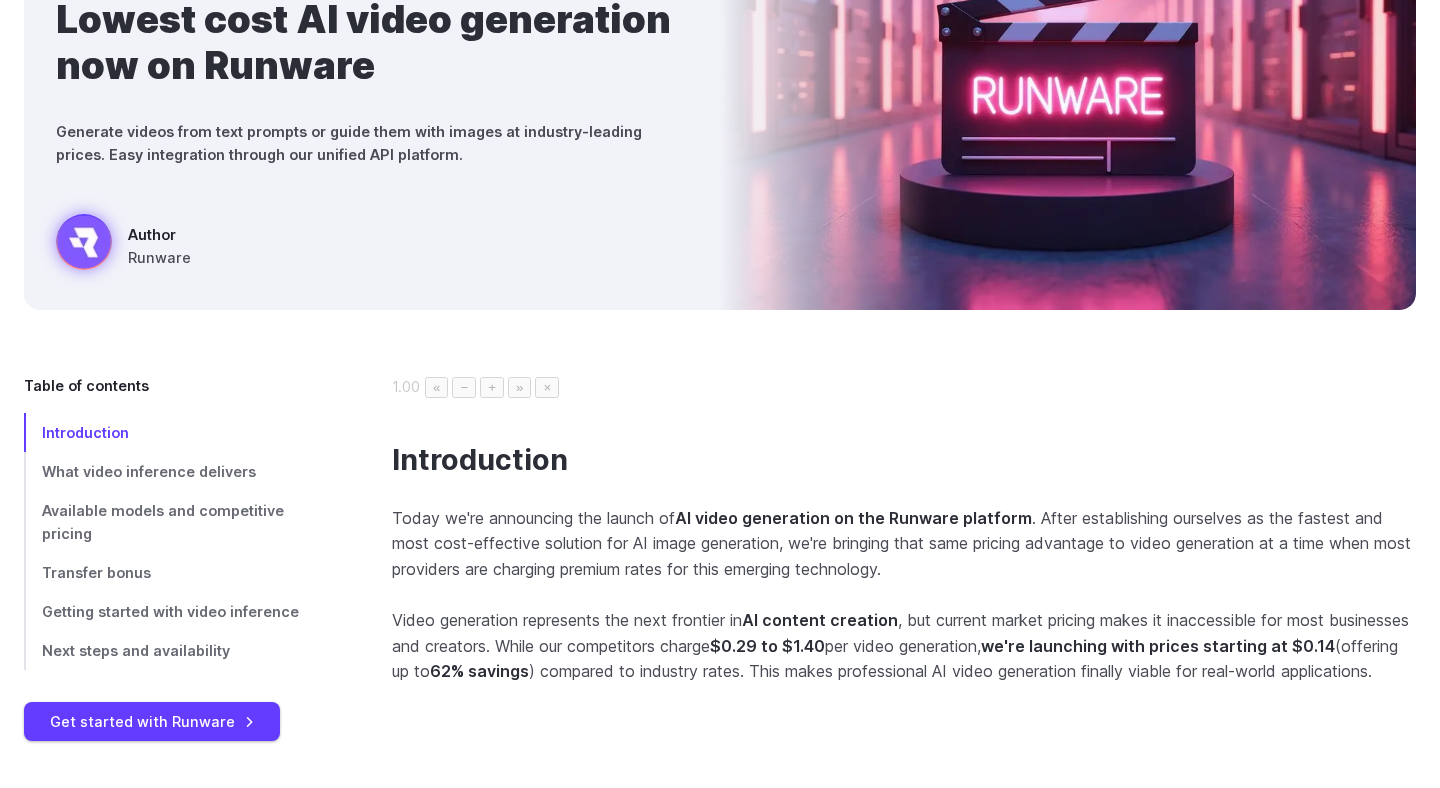 scroll, scrollTop: 0, scrollLeft: 0, axis: both 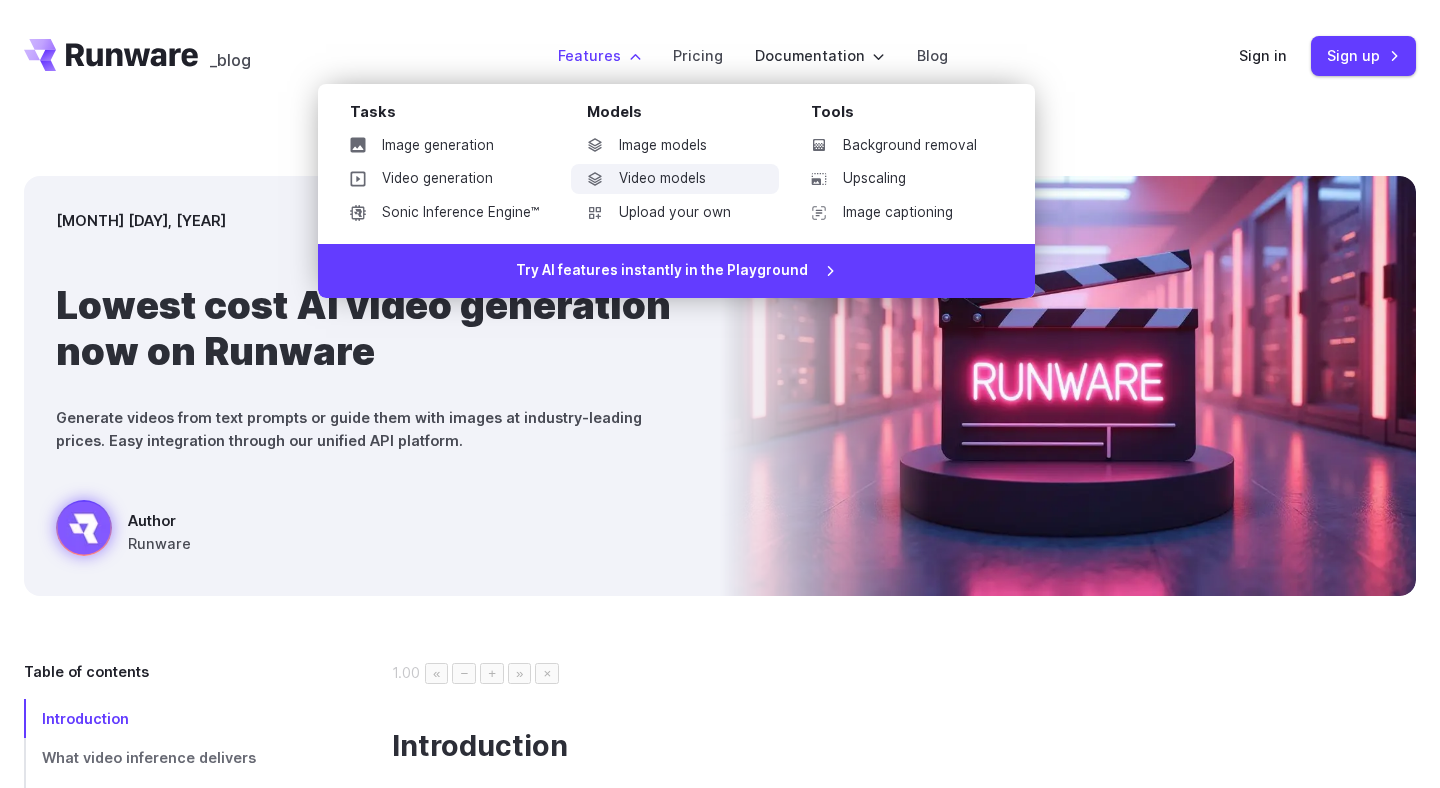 click 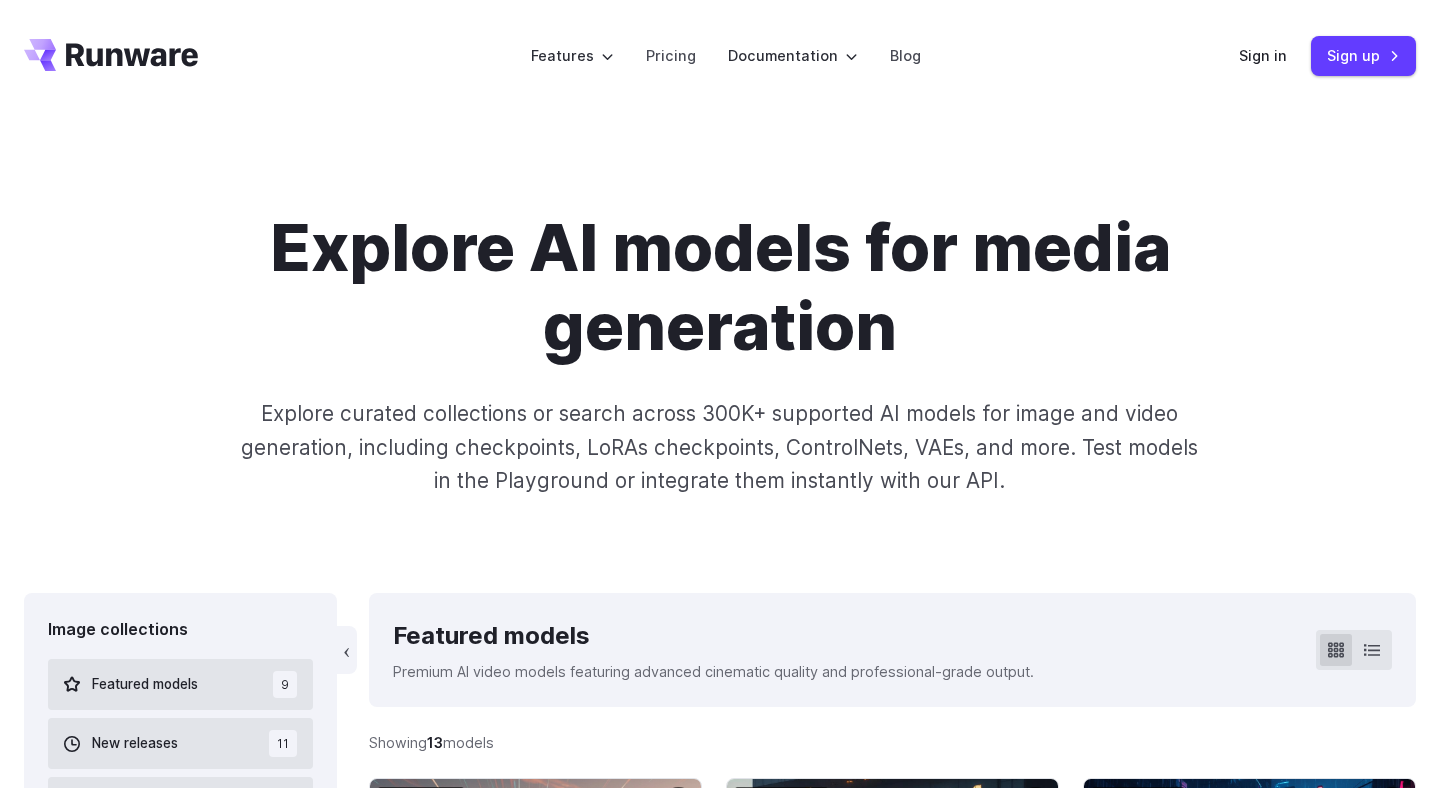 scroll, scrollTop: 0, scrollLeft: 0, axis: both 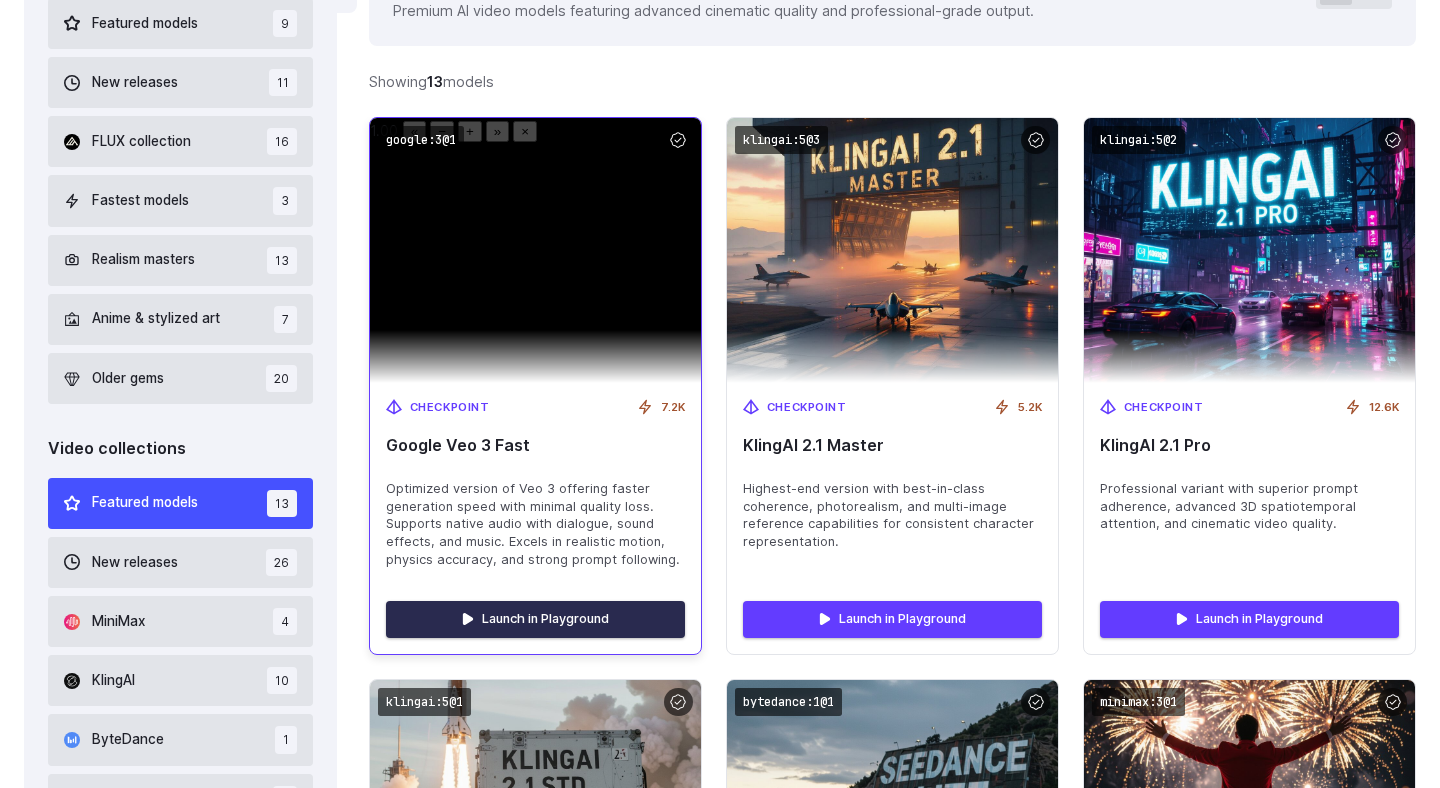 click on "Launch in Playground" at bounding box center (535, 619) 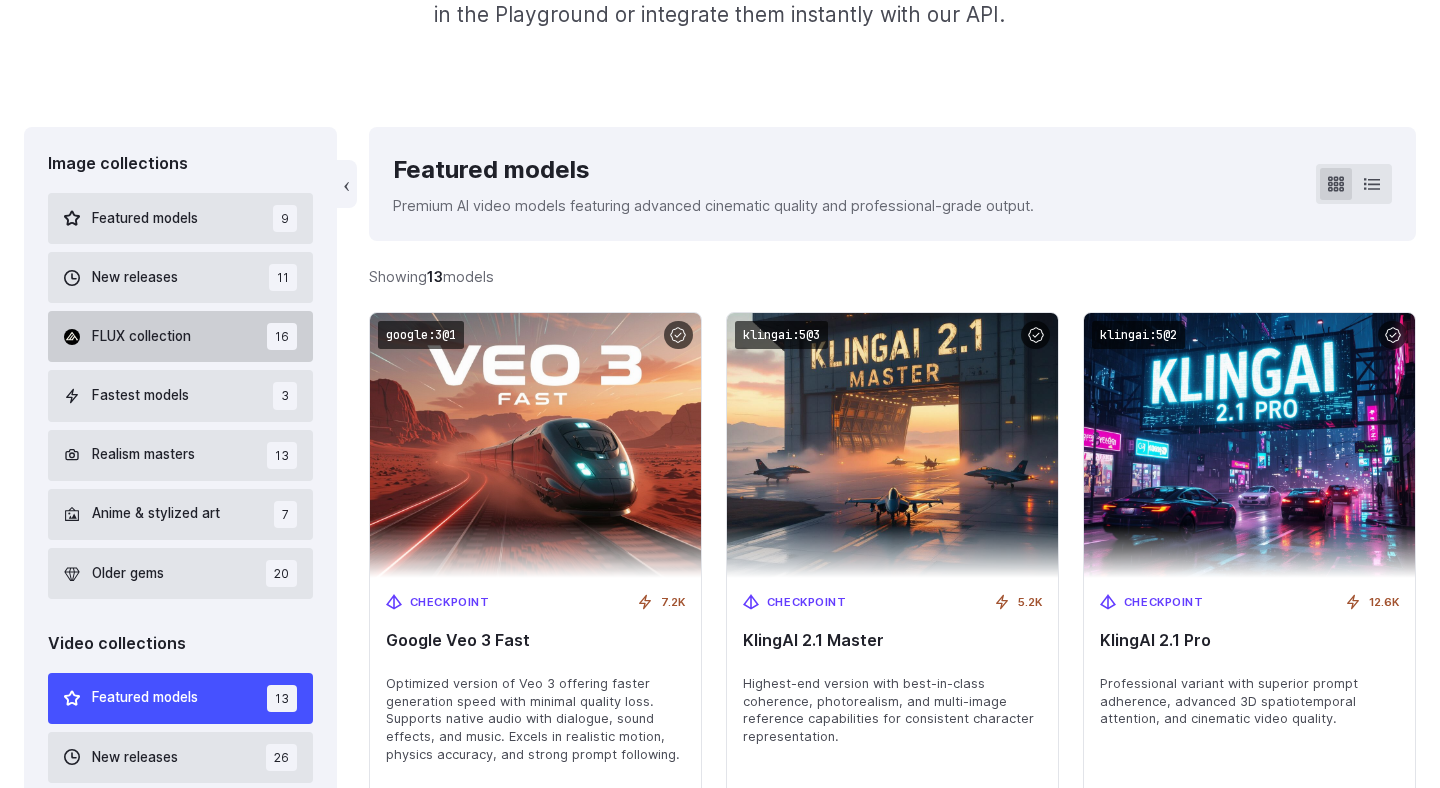 scroll, scrollTop: 472, scrollLeft: 0, axis: vertical 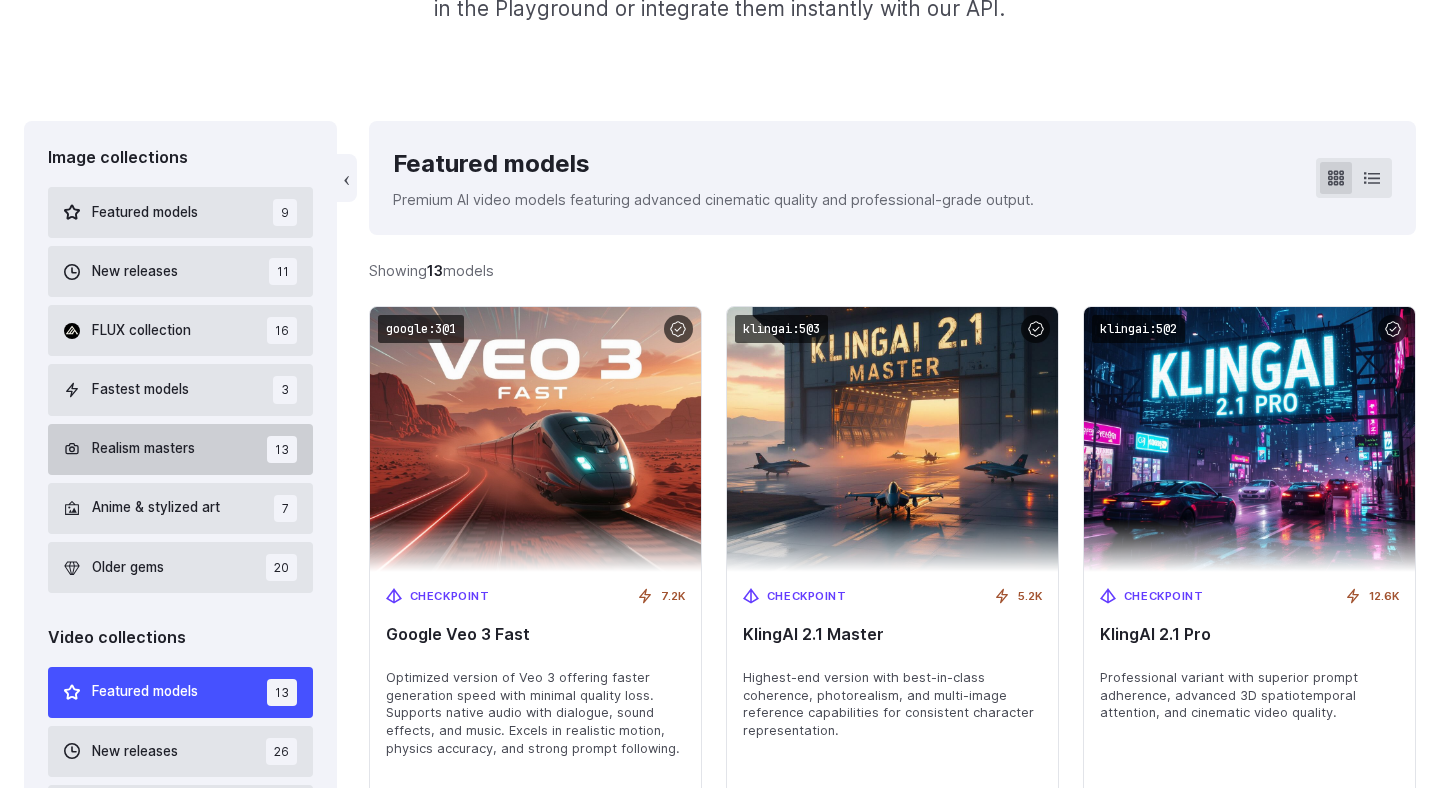 click on "Realism masters     13" at bounding box center (180, 449) 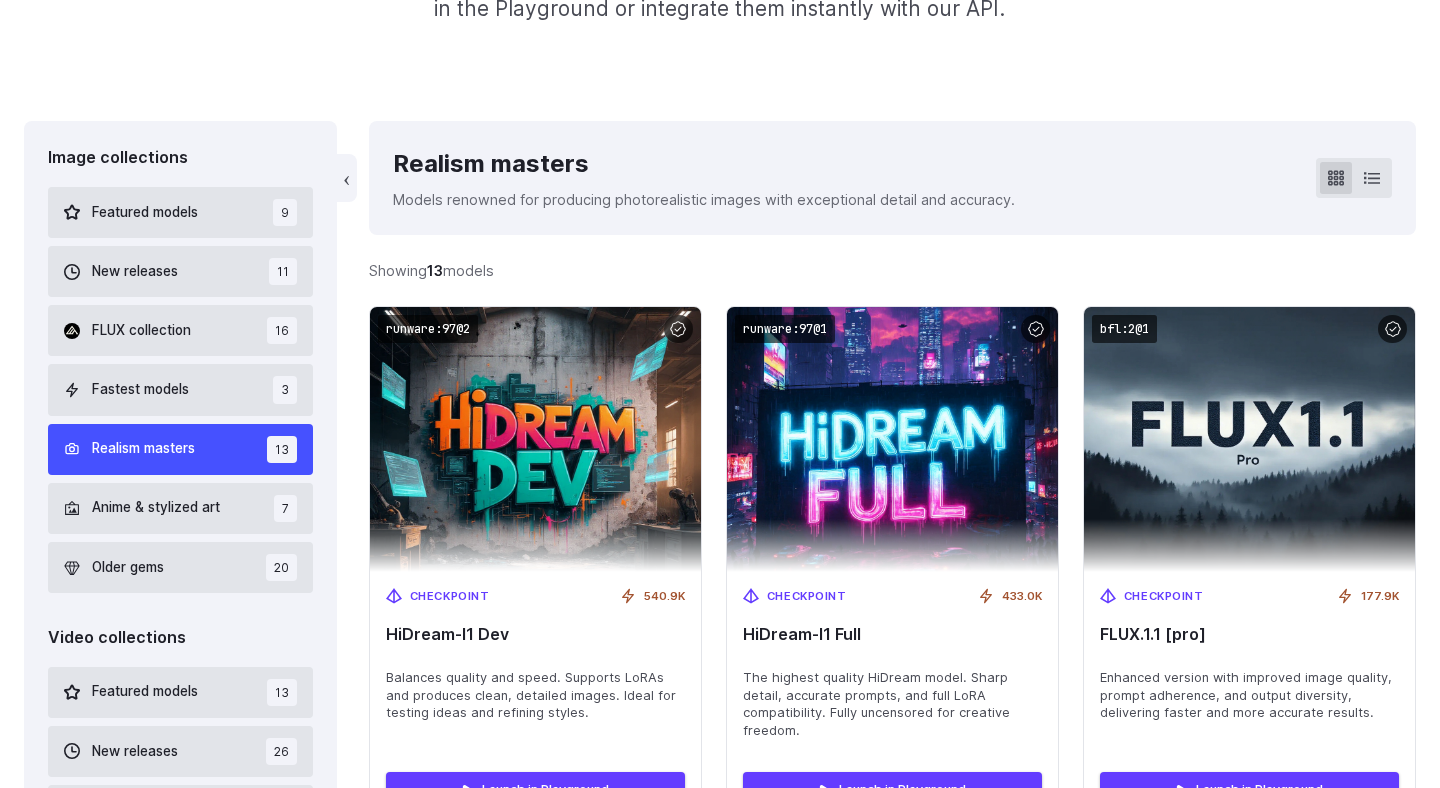 scroll, scrollTop: 465, scrollLeft: 0, axis: vertical 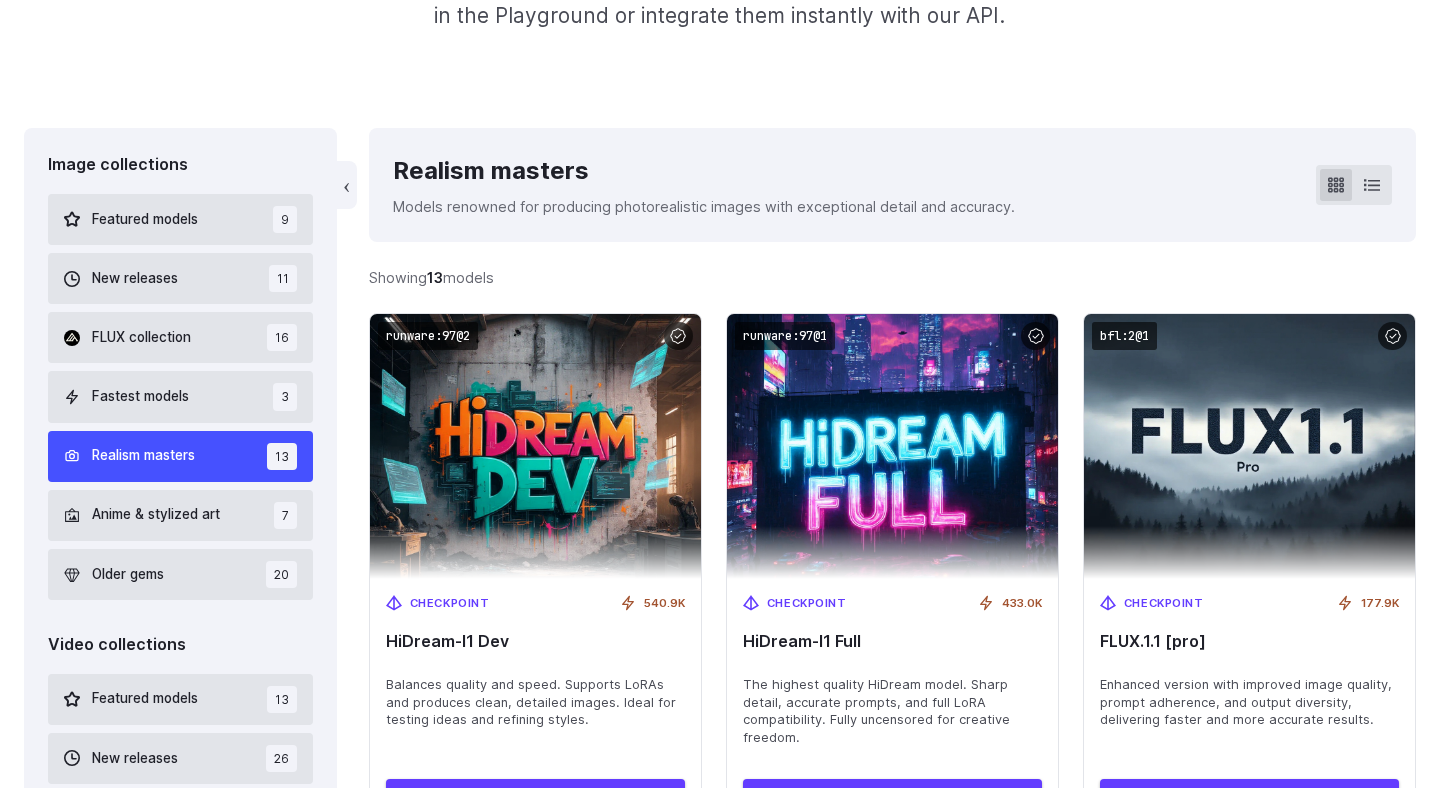 type 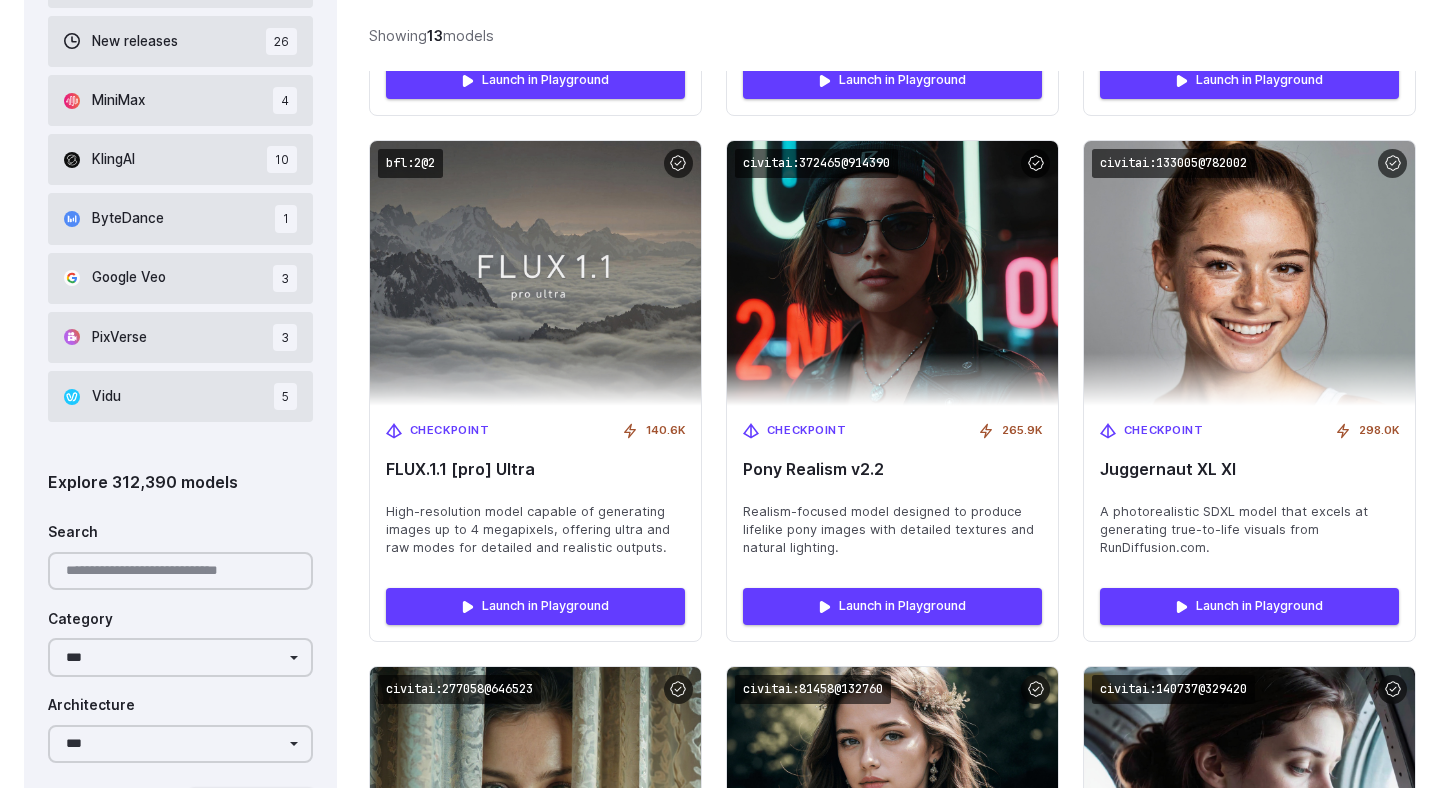 scroll, scrollTop: 1273, scrollLeft: 0, axis: vertical 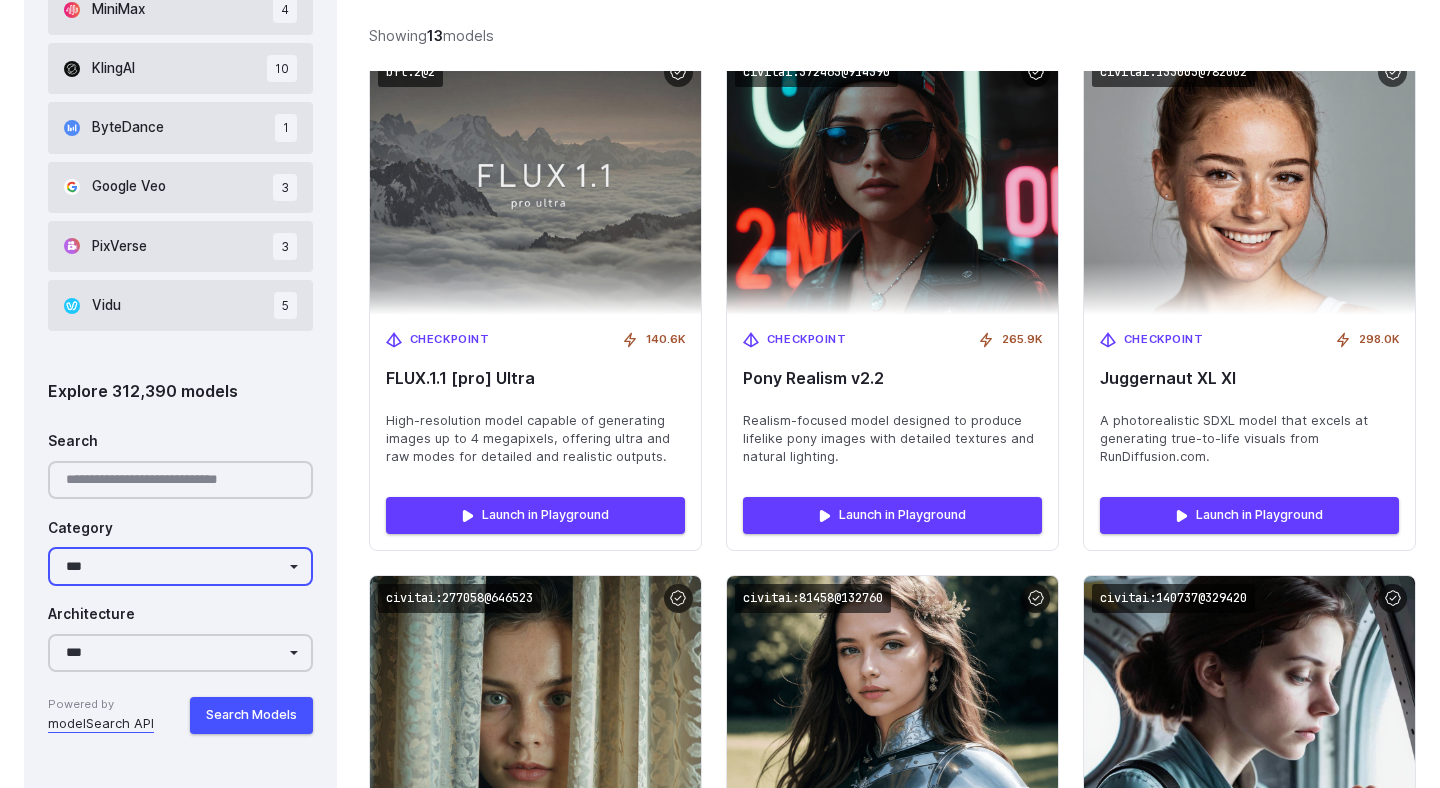 click on "**********" at bounding box center [180, 566] 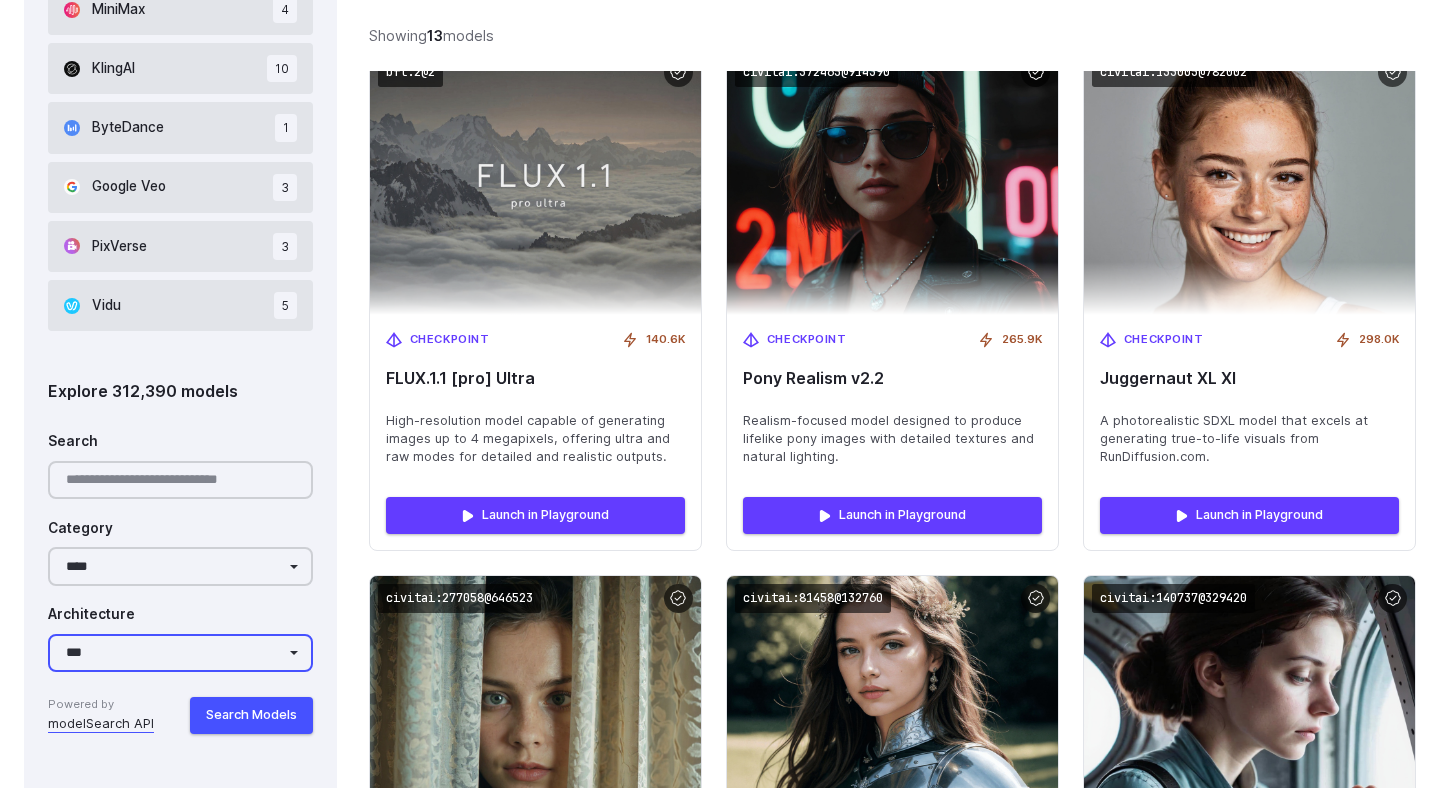 click on "**********" at bounding box center (180, 653) 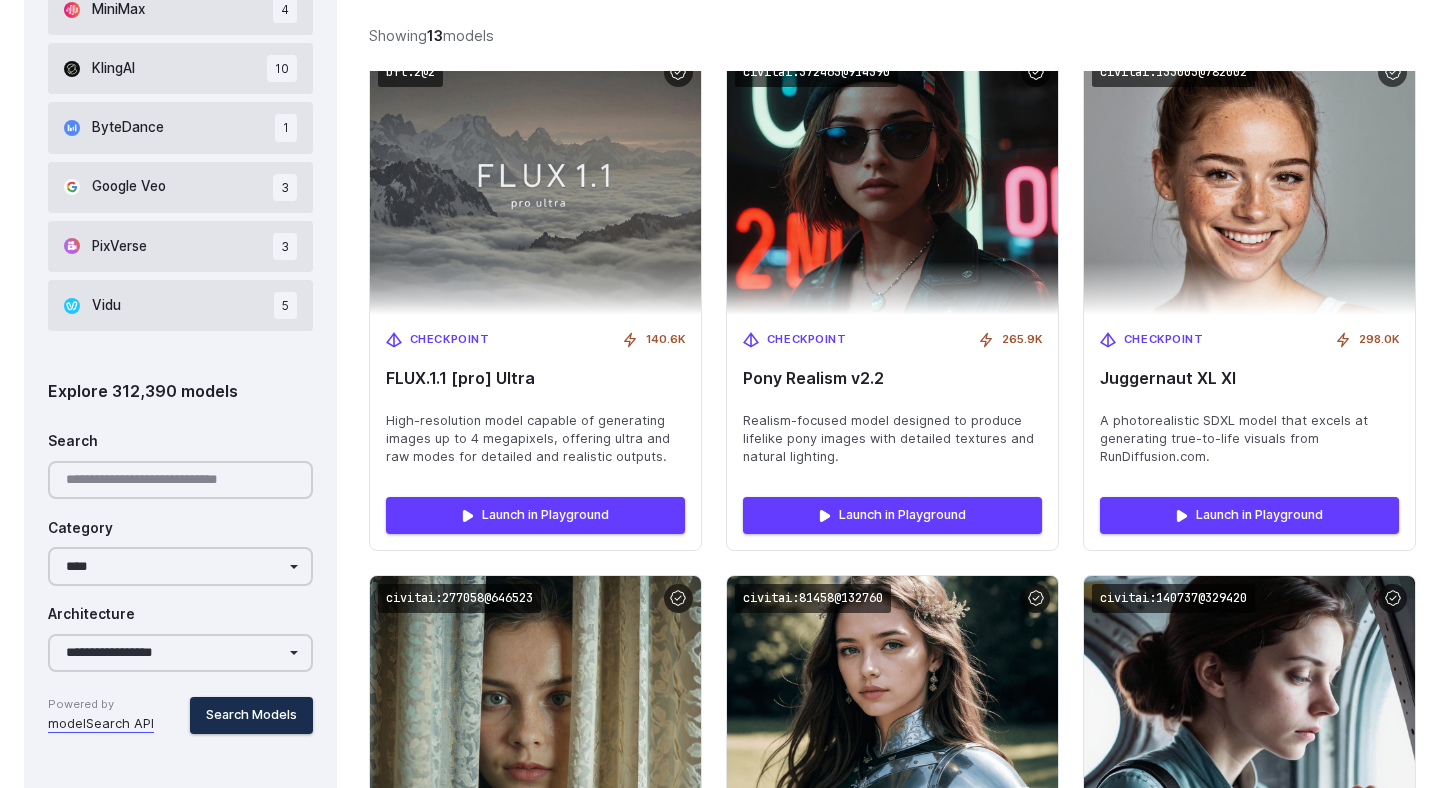 click on "Search Models" at bounding box center (251, 715) 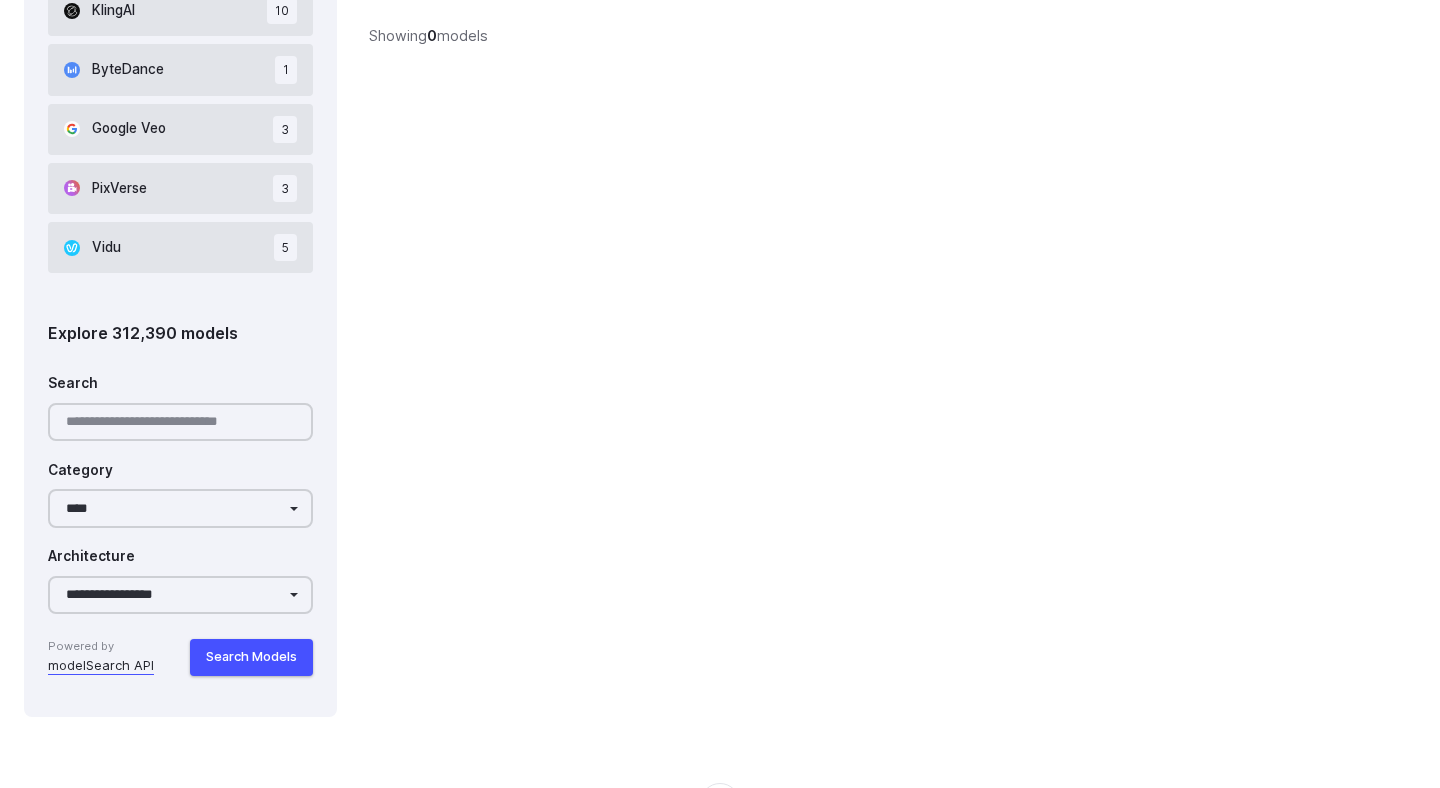 scroll, scrollTop: 1386, scrollLeft: 0, axis: vertical 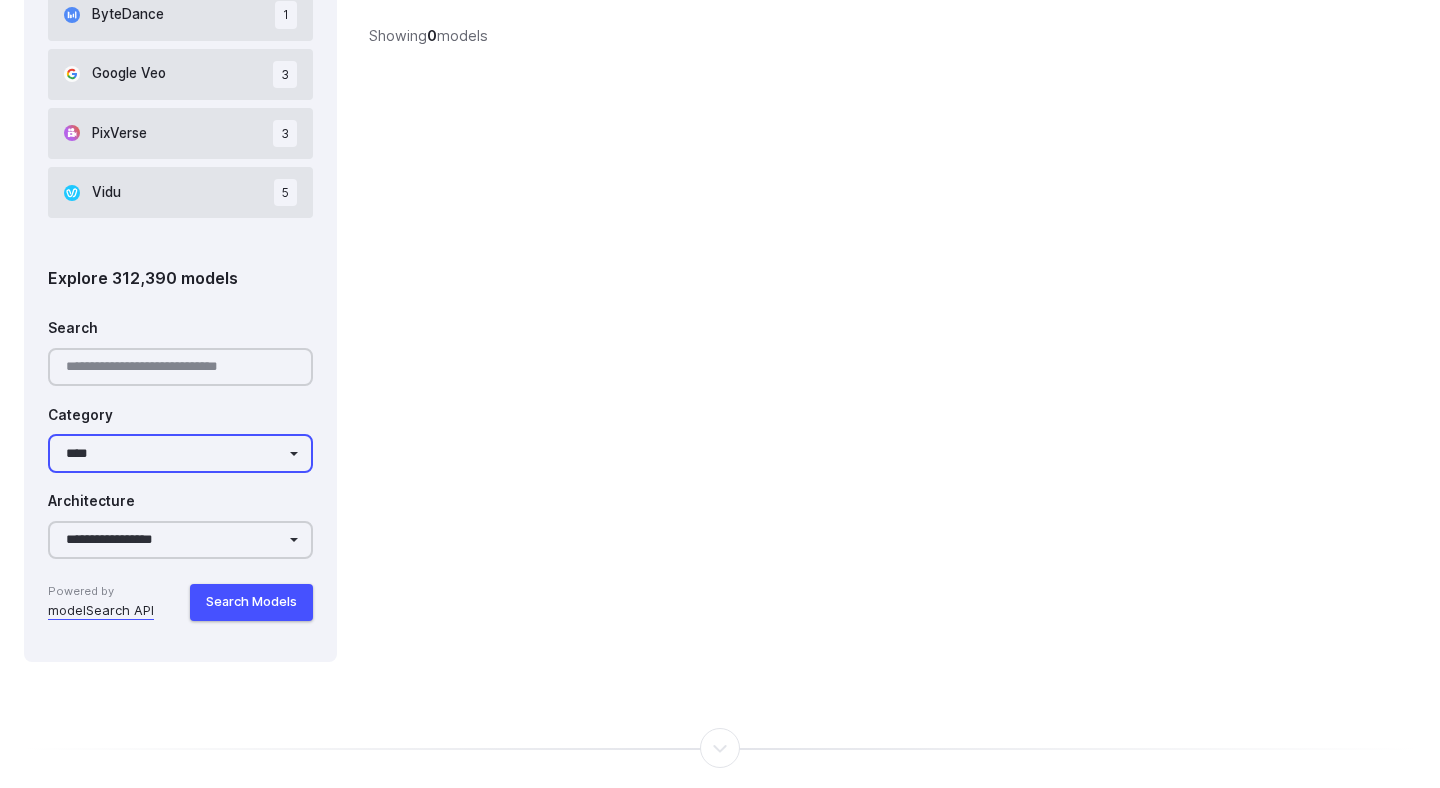 click on "**********" at bounding box center [180, 453] 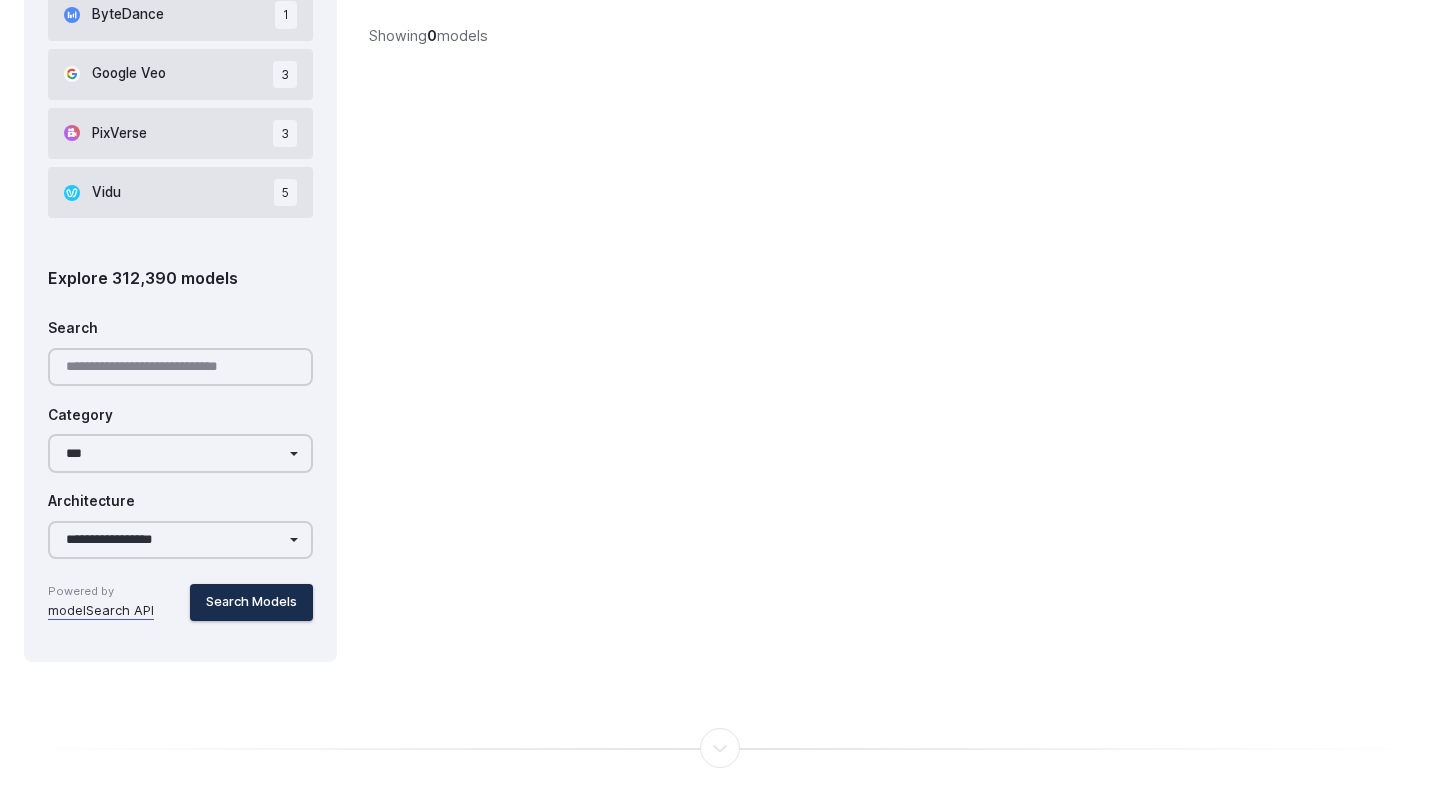 click on "Search Models" at bounding box center [251, 602] 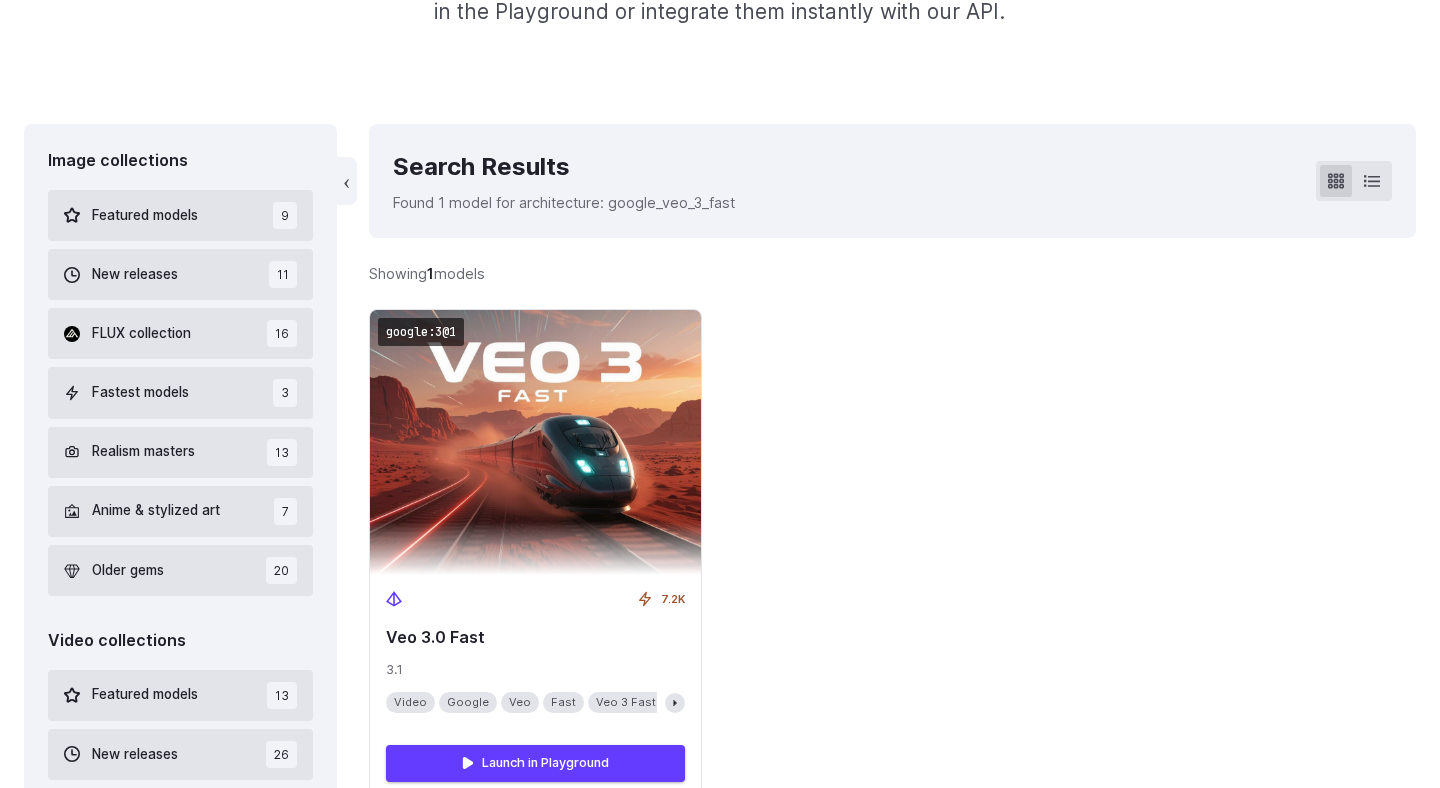 scroll, scrollTop: 465, scrollLeft: 0, axis: vertical 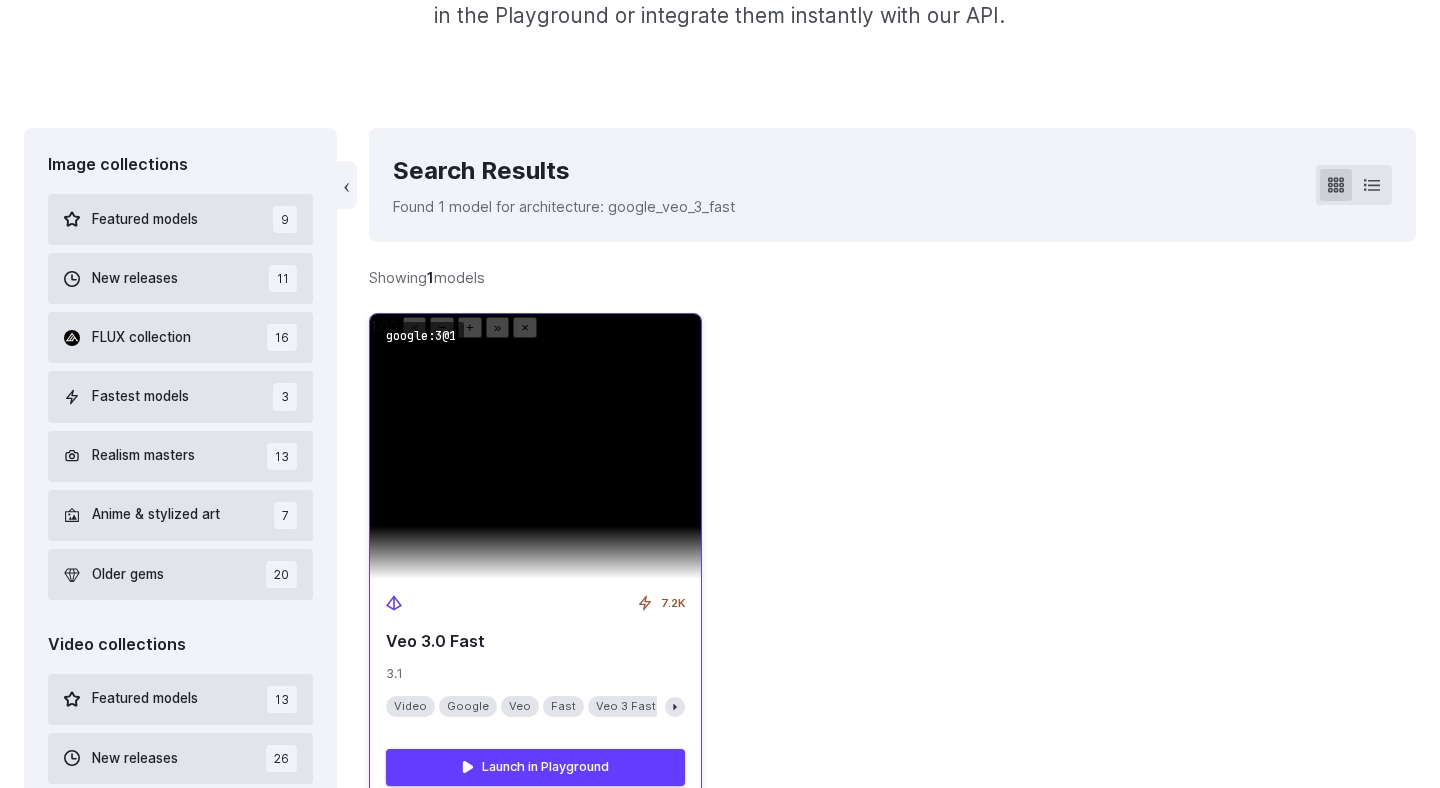 click at bounding box center (535, 446) 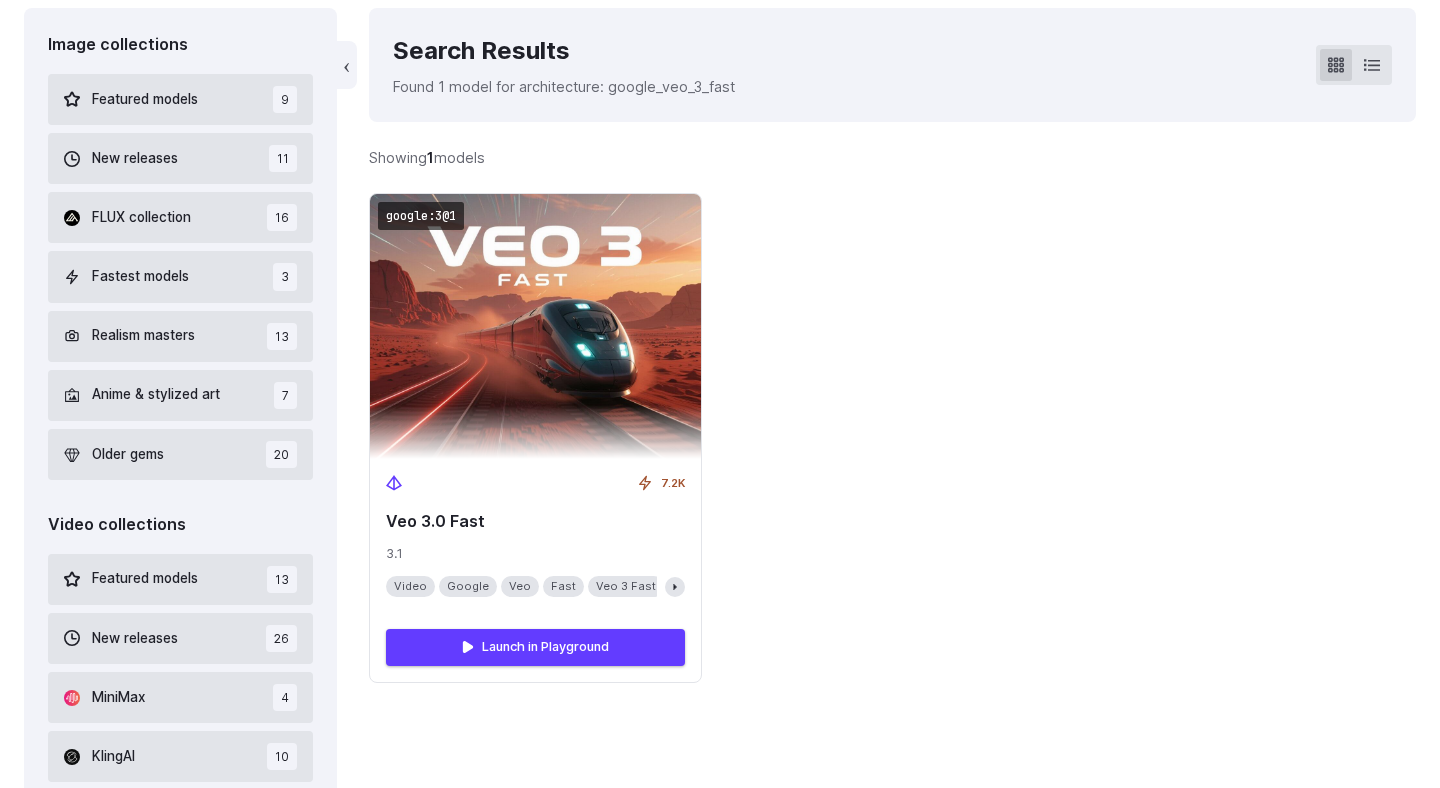 scroll, scrollTop: 650, scrollLeft: 0, axis: vertical 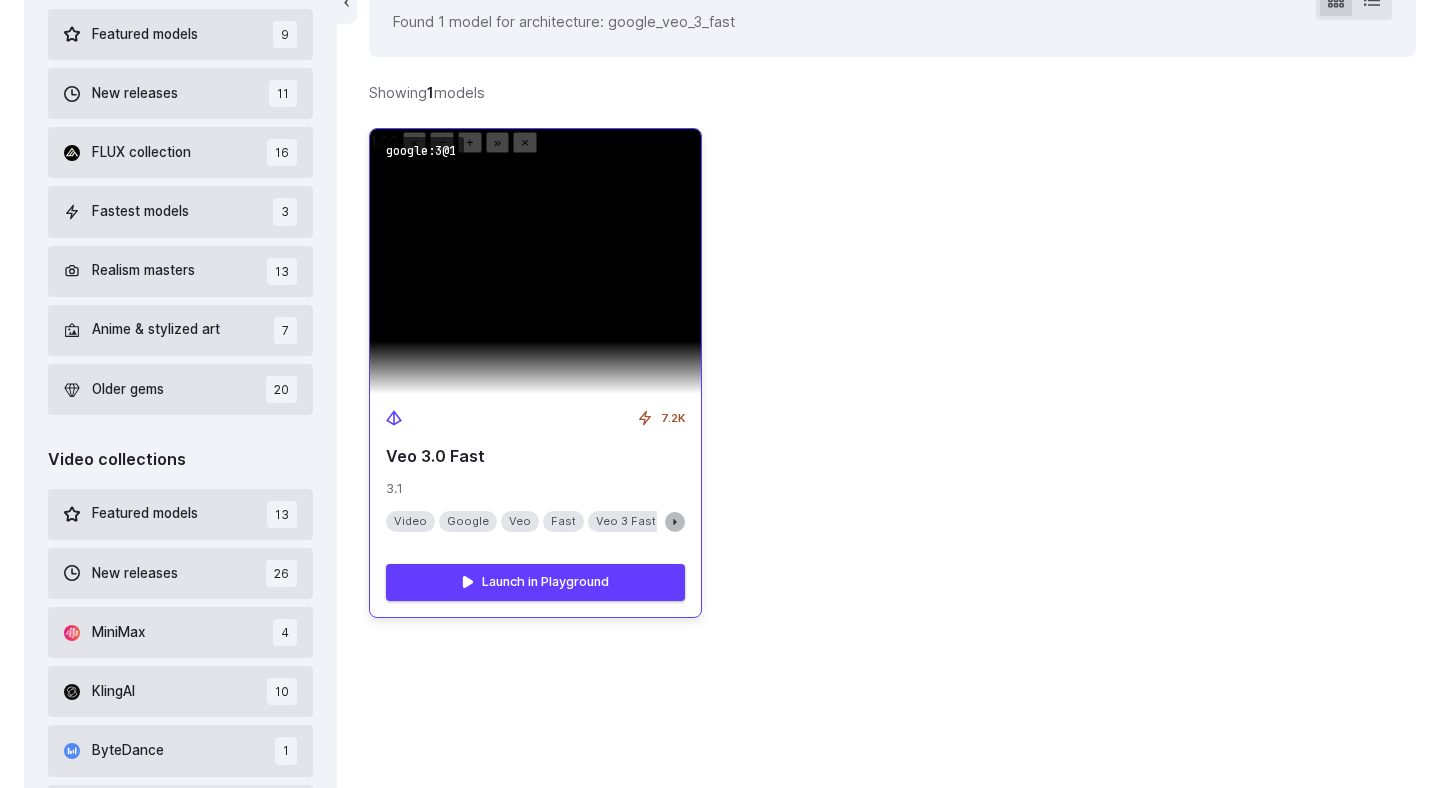 click 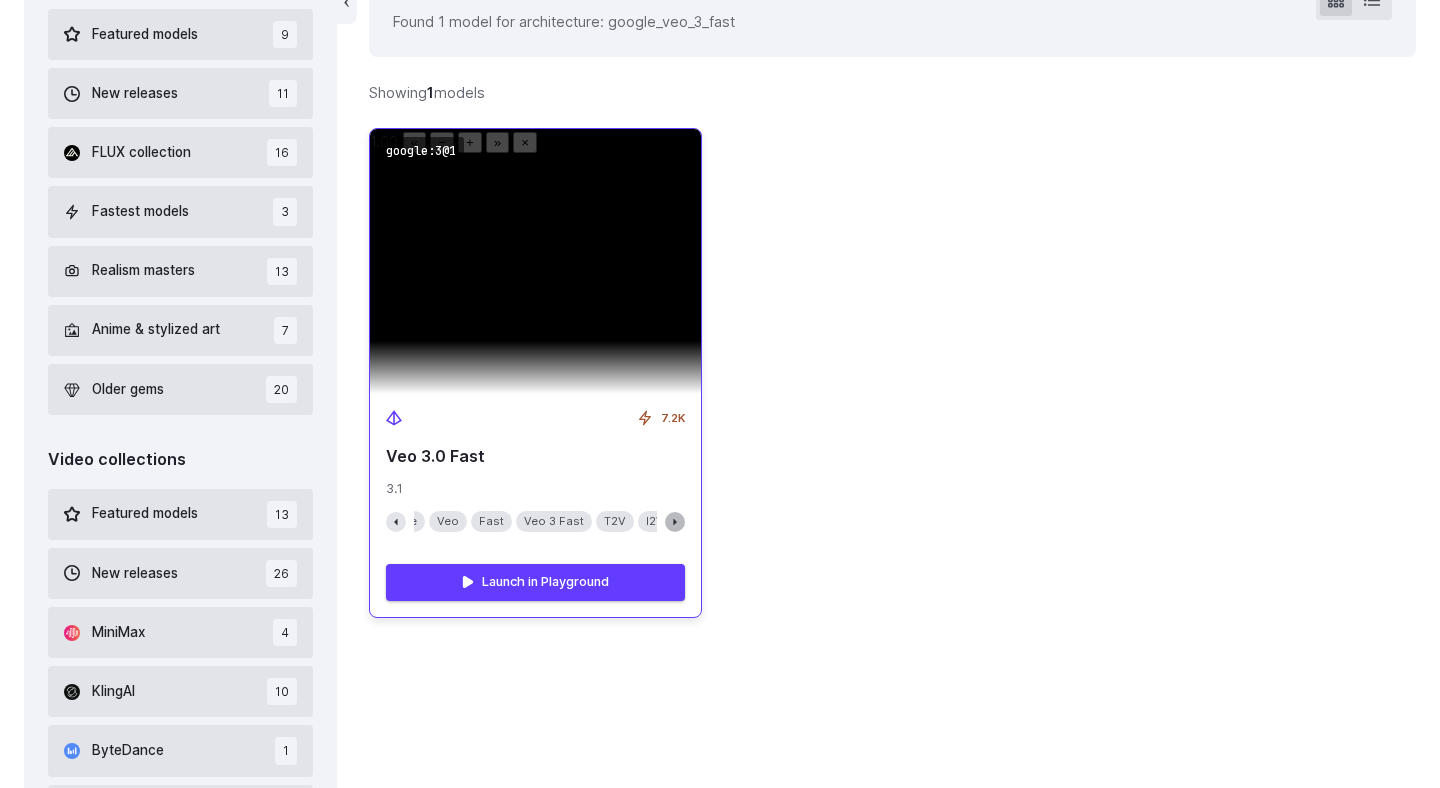 click 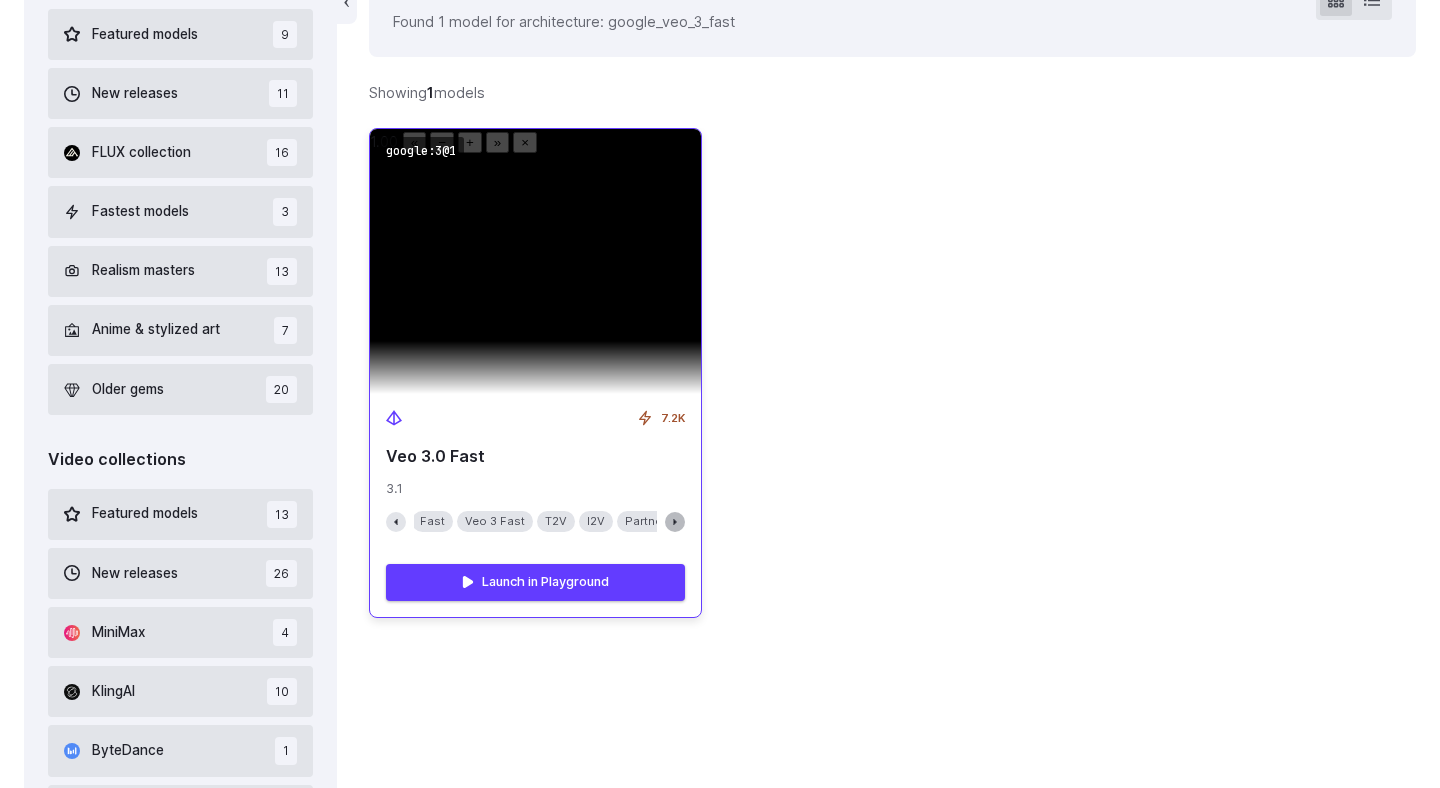 click 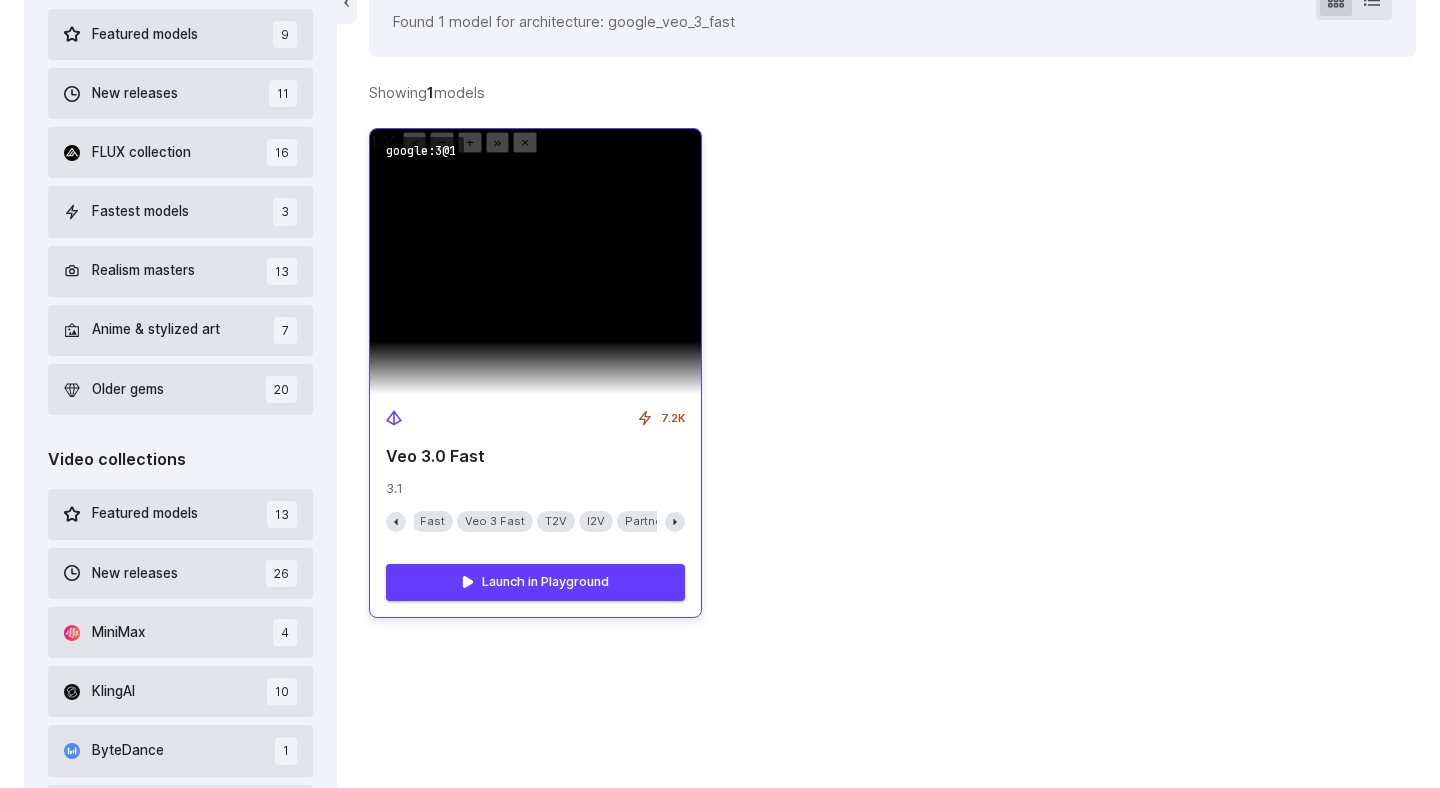 drag, startPoint x: 454, startPoint y: 522, endPoint x: 493, endPoint y: 518, distance: 39.20459 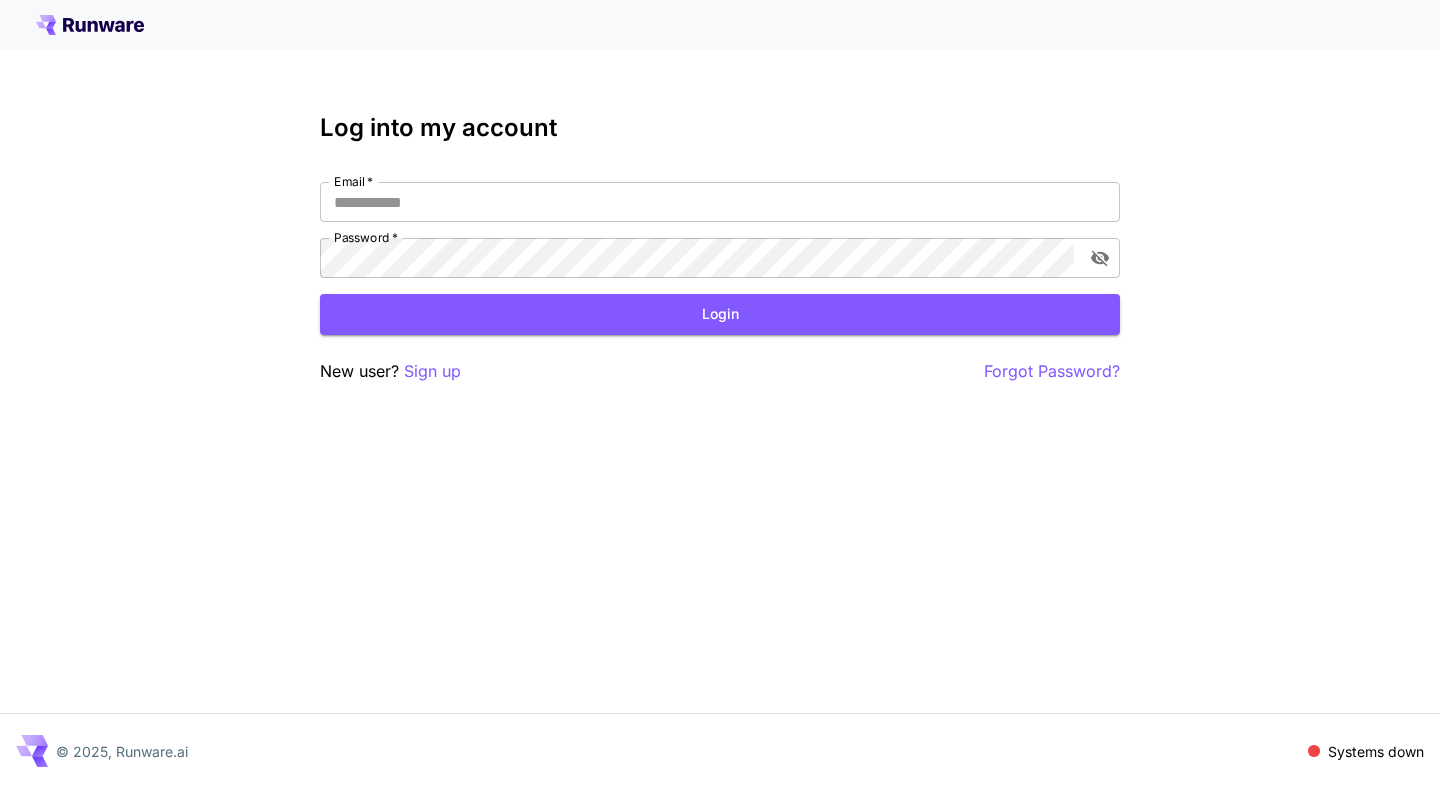 scroll, scrollTop: 0, scrollLeft: 0, axis: both 